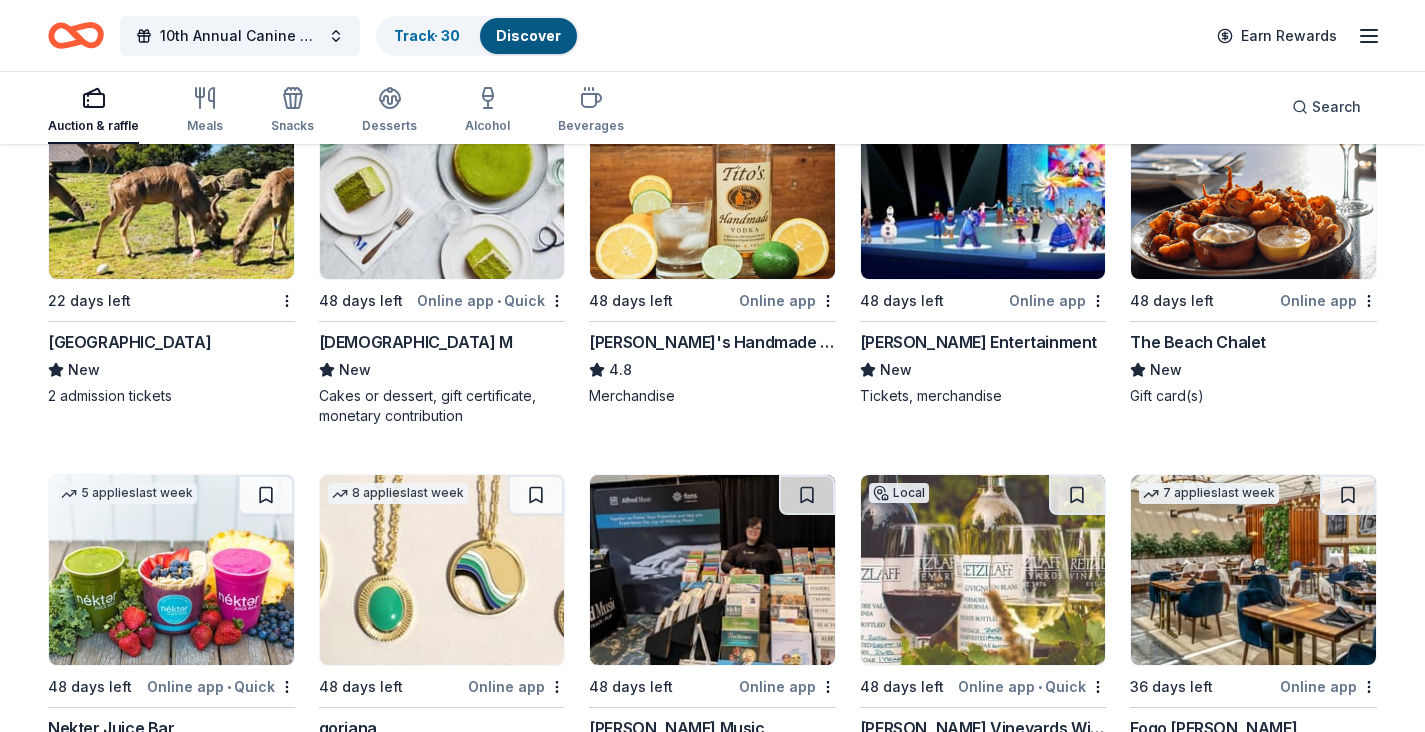 scroll, scrollTop: 4872, scrollLeft: 0, axis: vertical 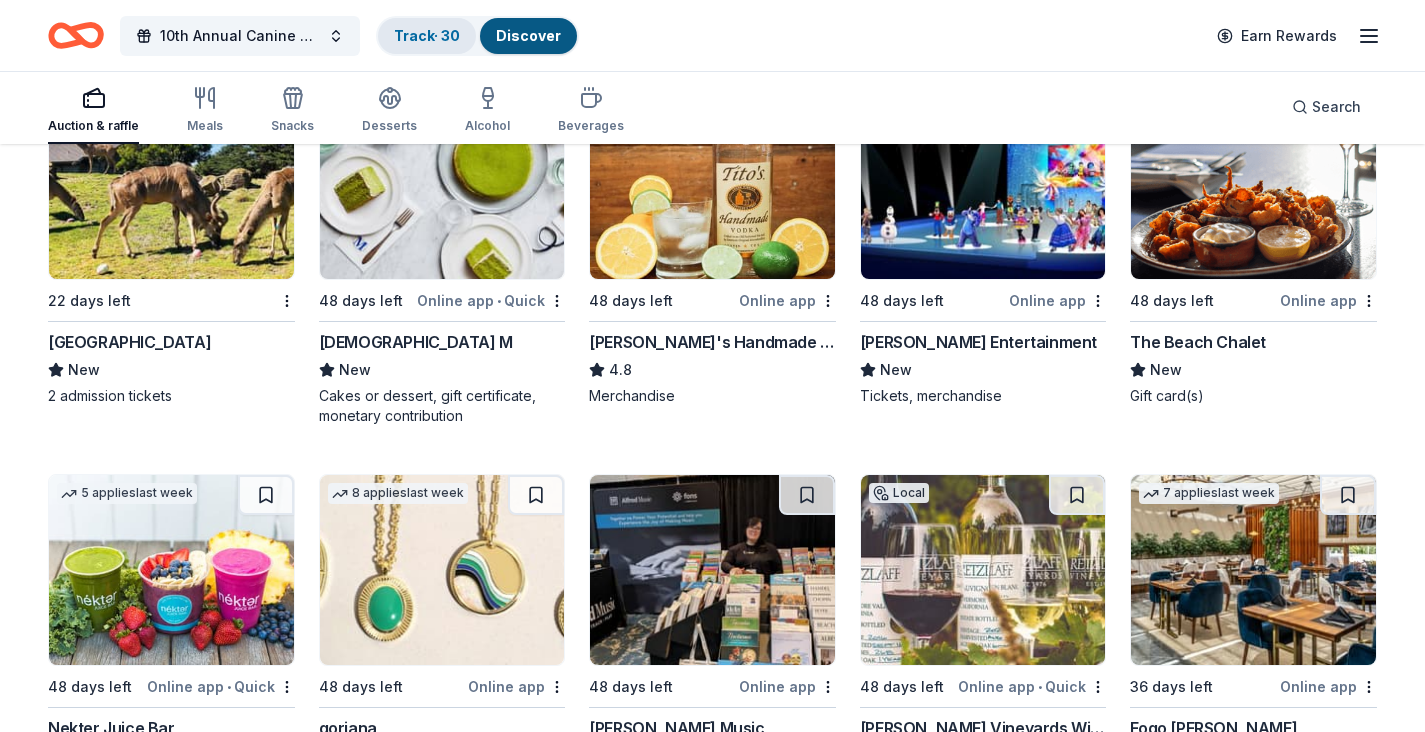 click on "Track  · 30" at bounding box center [427, 35] 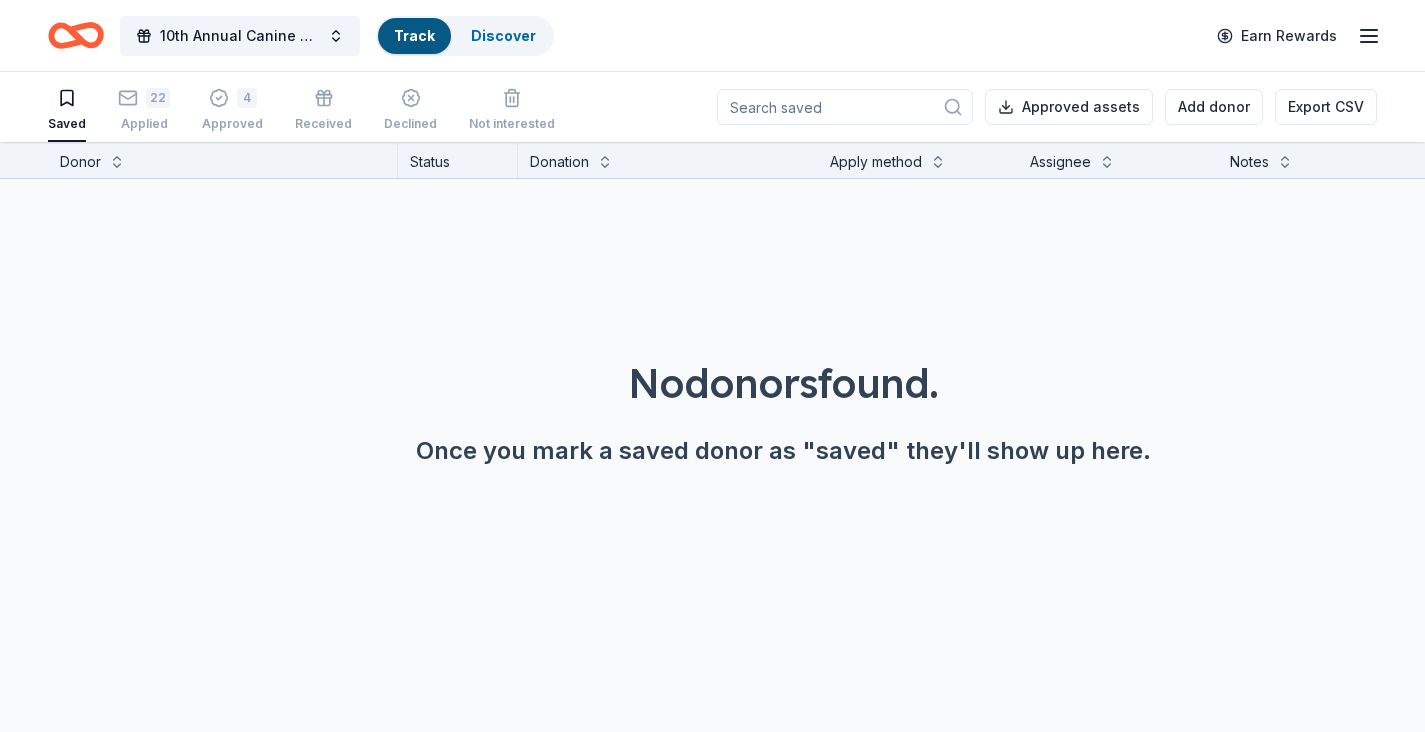 scroll, scrollTop: 0, scrollLeft: 0, axis: both 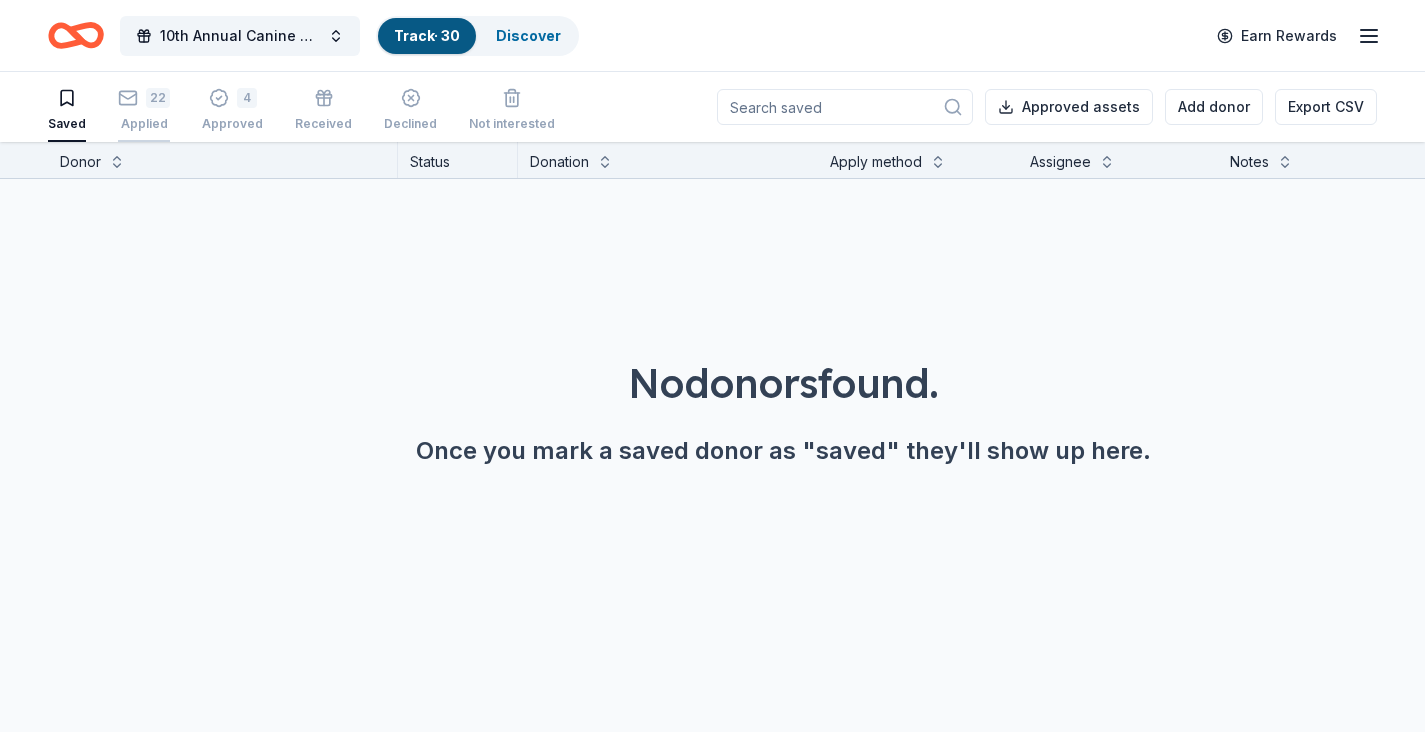 click on "22" at bounding box center (144, 98) 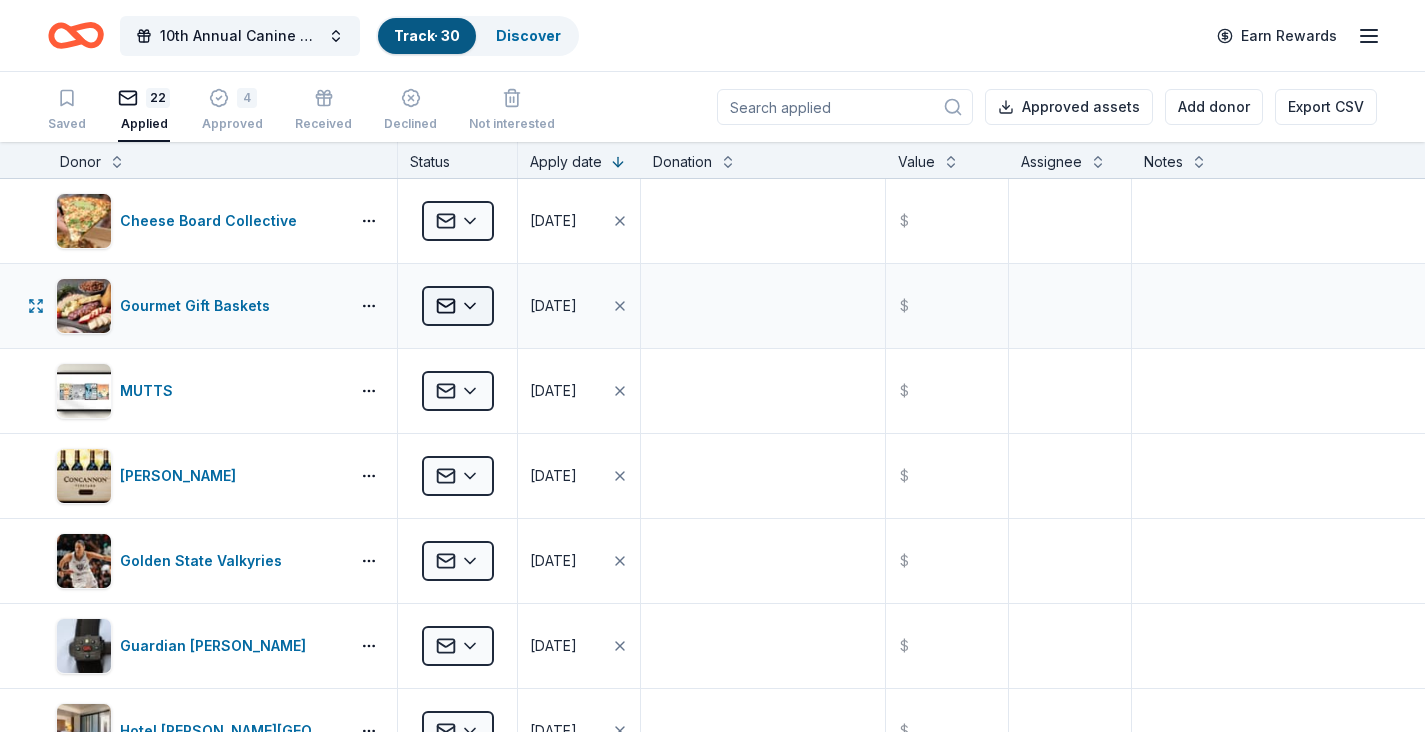 click on "10th Annual Canine Guardians Assistance Dogs Golf & Gala Track  · 30 Discover Earn Rewards Saved 22 Applied 4 Approved Received Declined Not interested  Approved assets Add donor Export CSV Donor Status Apply date Donation Value Assignee Notes Cheese Board Collective Applied [DATE] $ Gourmet Gift Baskets Applied [DATE] $ MUTTS Applied [DATE] $ [PERSON_NAME] Vineyard Applied [DATE] $ Golden State Valkyries Applied [DATE] $ Guardian Angel Device Applied [DATE] $ Hotel [PERSON_NAME][GEOGRAPHIC_DATA] Applied [DATE] $ K1 Speed Applied [DATE] $ Museum of Science and Curiosity Applied [DATE] $ [GEOGRAPHIC_DATA] A's Applied [DATE] $ Pet Food Express Applied [DATE] $ De Young and the Legion of Honors Applied [DATE] $ Black Bear Diner Applied [DATE] $ doTERRA Applied [DATE] $ [PERSON_NAME] Vineyard and Winery Applied [DATE] $ In-N-Out Applied [DATE] $ [PERSON_NAME]'s Incredible Pizza Applied [DATE] $ American Conservatory Theater Applied [DATE] $ The [PERSON_NAME][GEOGRAPHIC_DATA] Applied [DATE]" at bounding box center [712, 366] 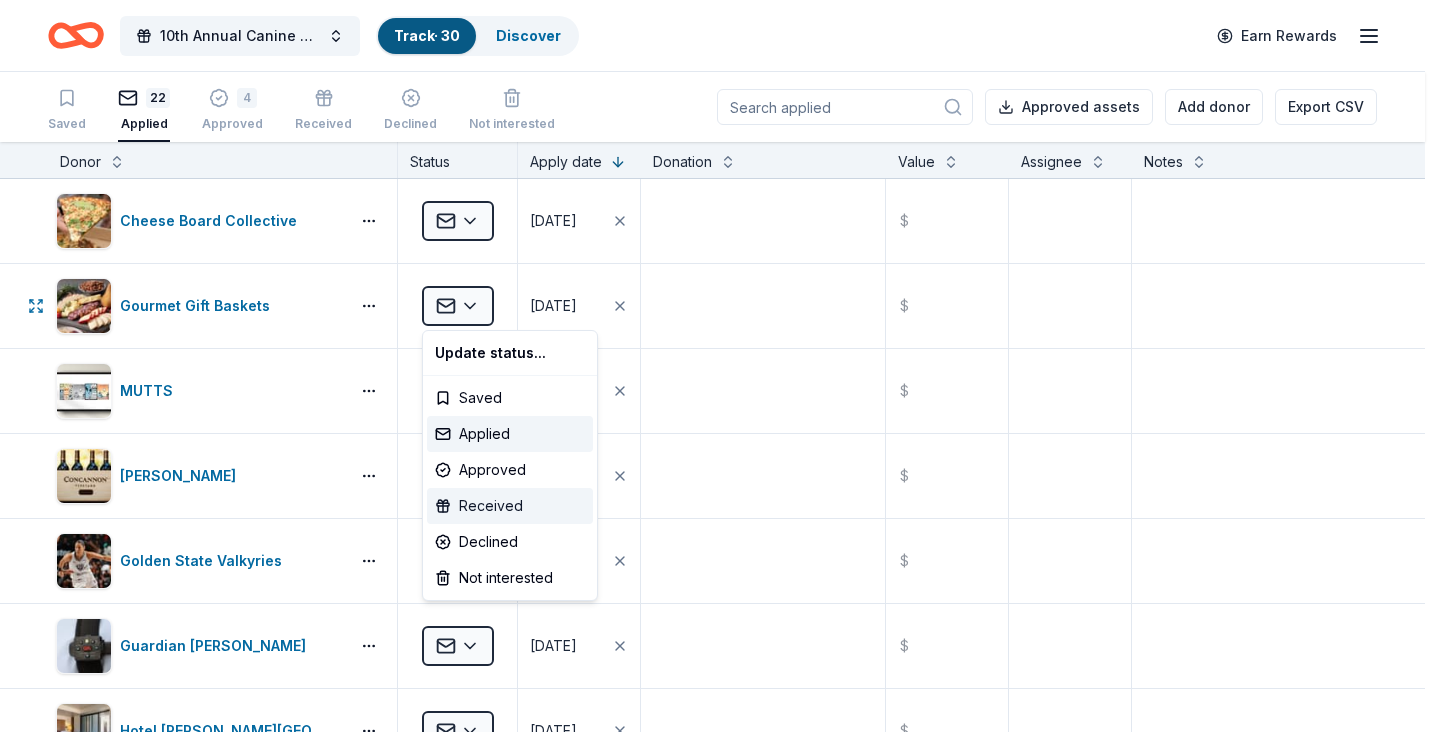 click on "Received" at bounding box center [510, 506] 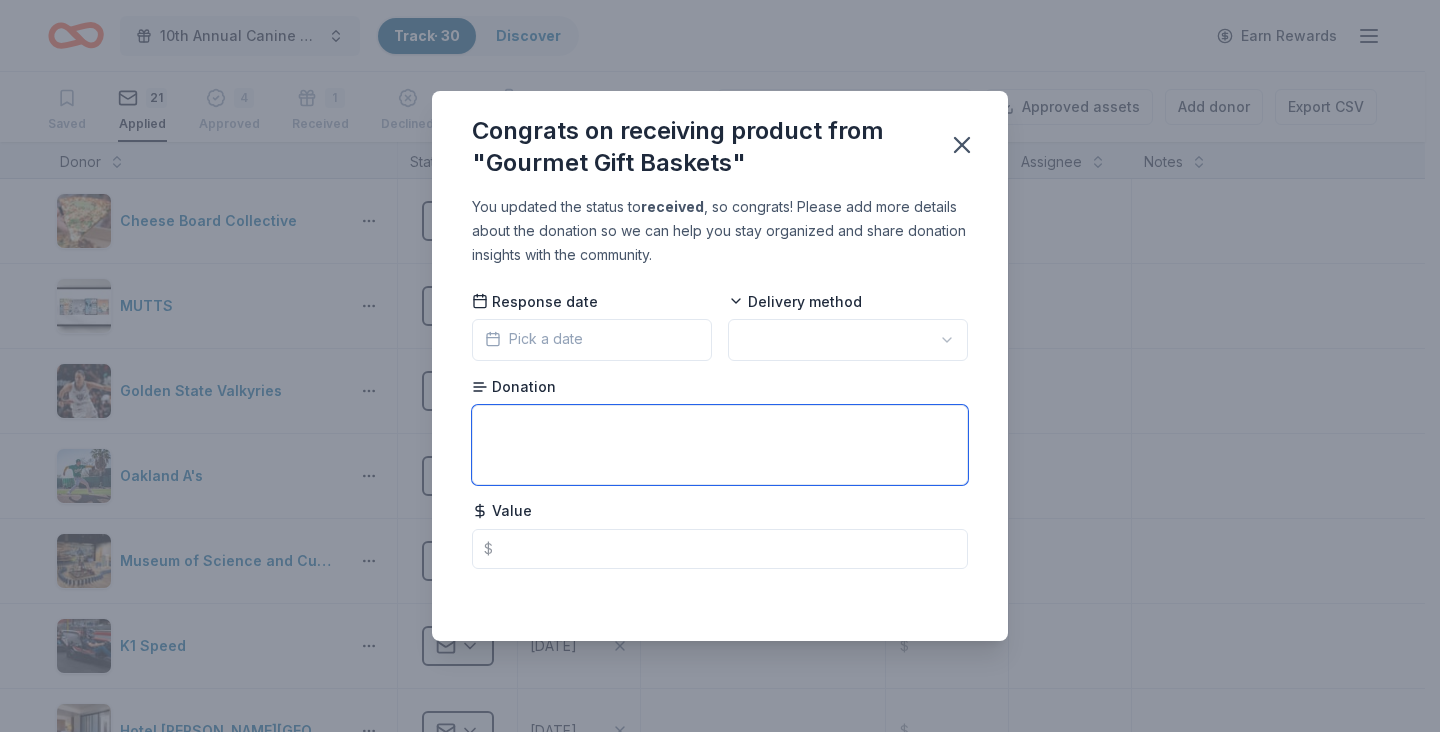 click at bounding box center [720, 445] 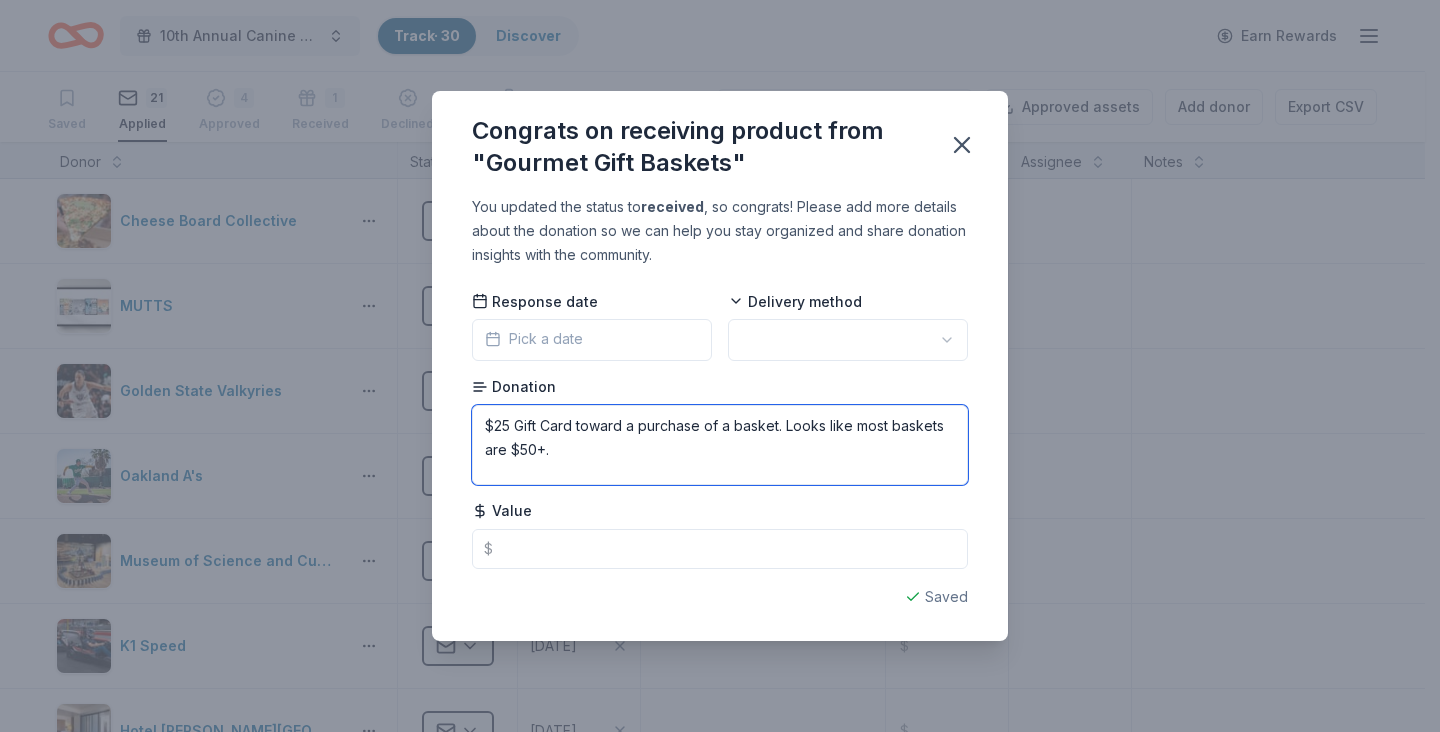 type on "$25 Gift Card toward a purchase of a basket. Looks like most baskets are $50+." 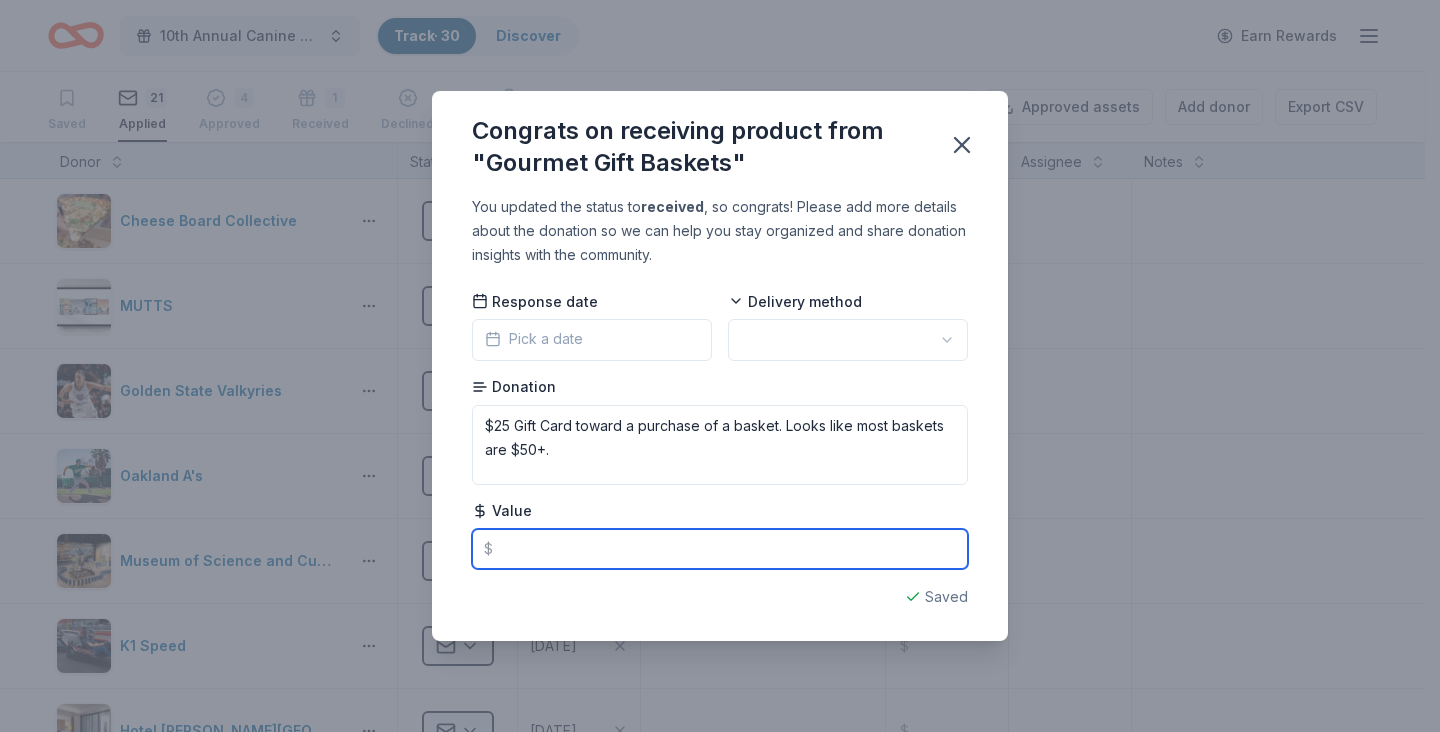 click at bounding box center (720, 549) 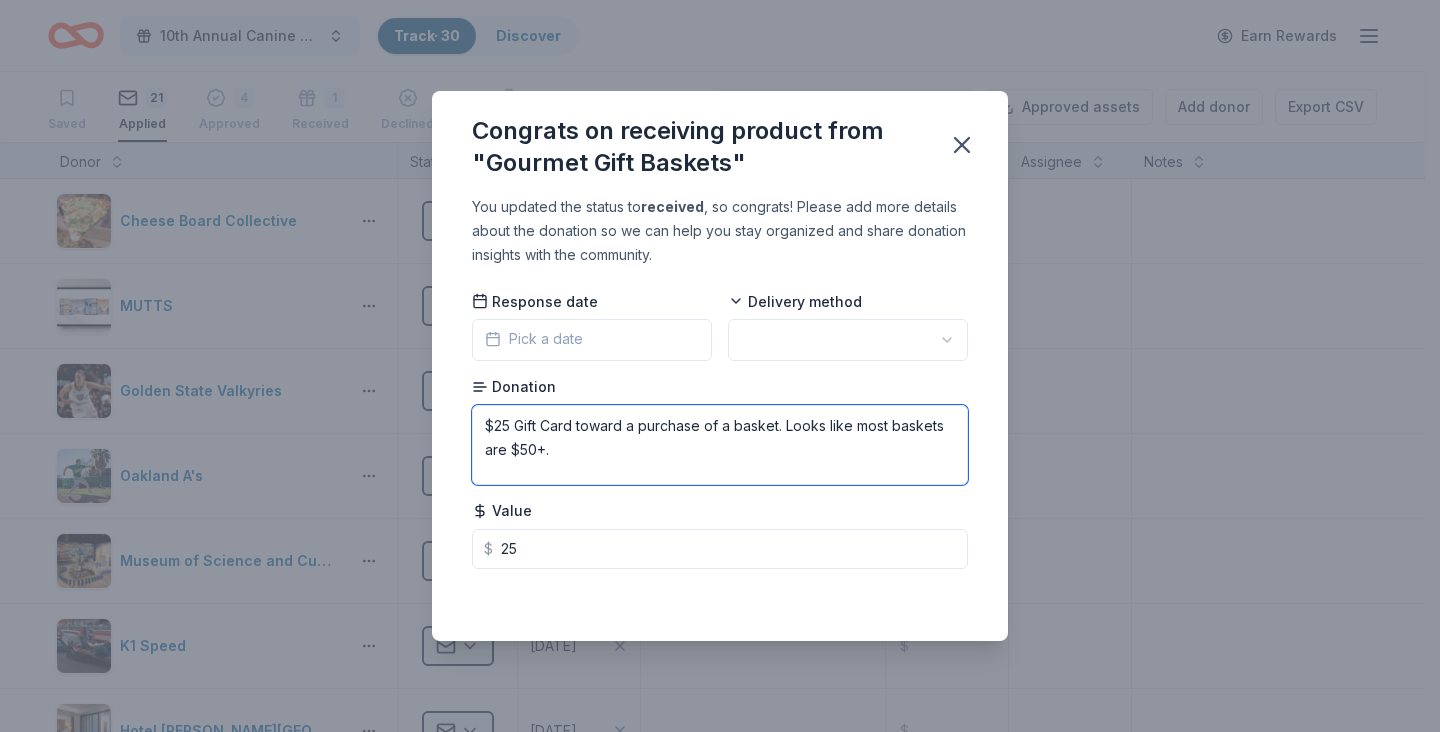 type on "25.00" 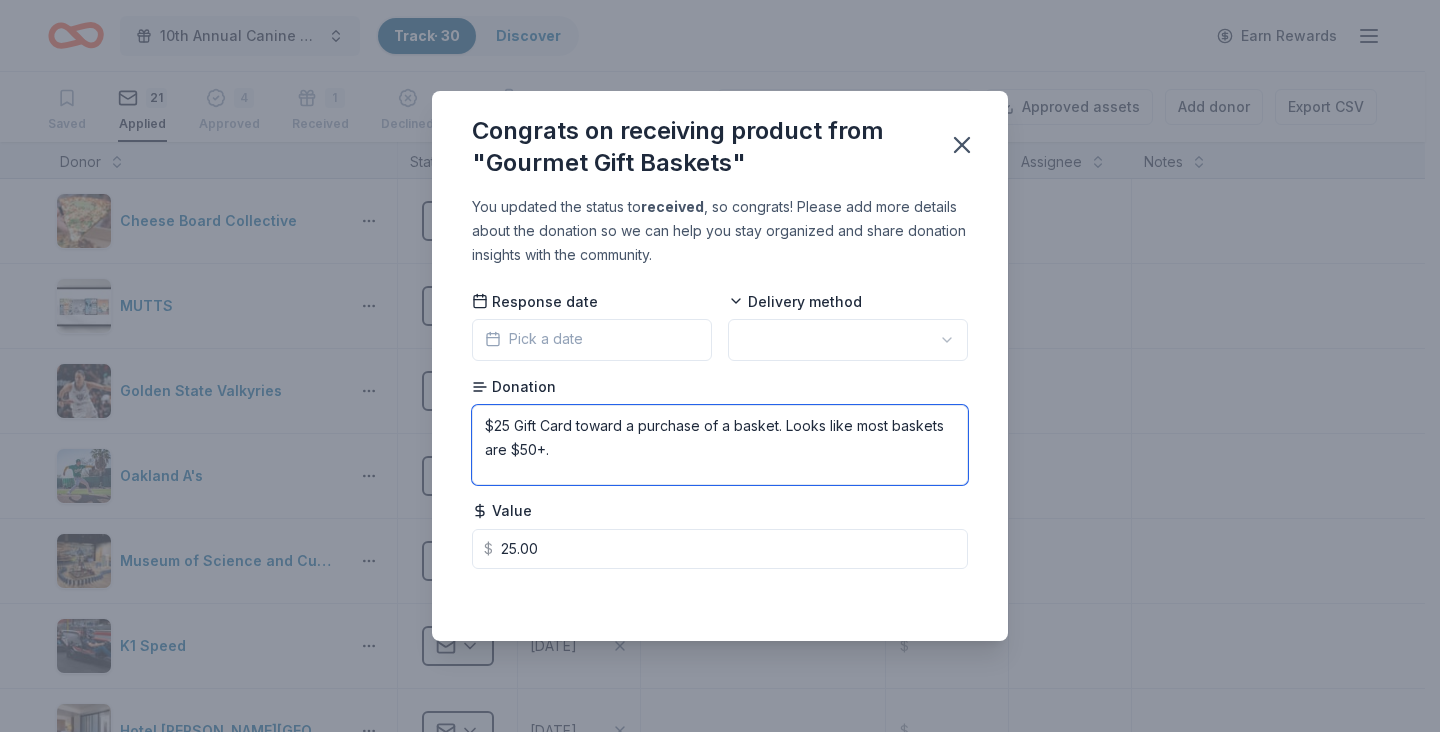 click on "$25 Gift Card toward a purchase of a basket. Looks like most baskets are $50+." at bounding box center [720, 445] 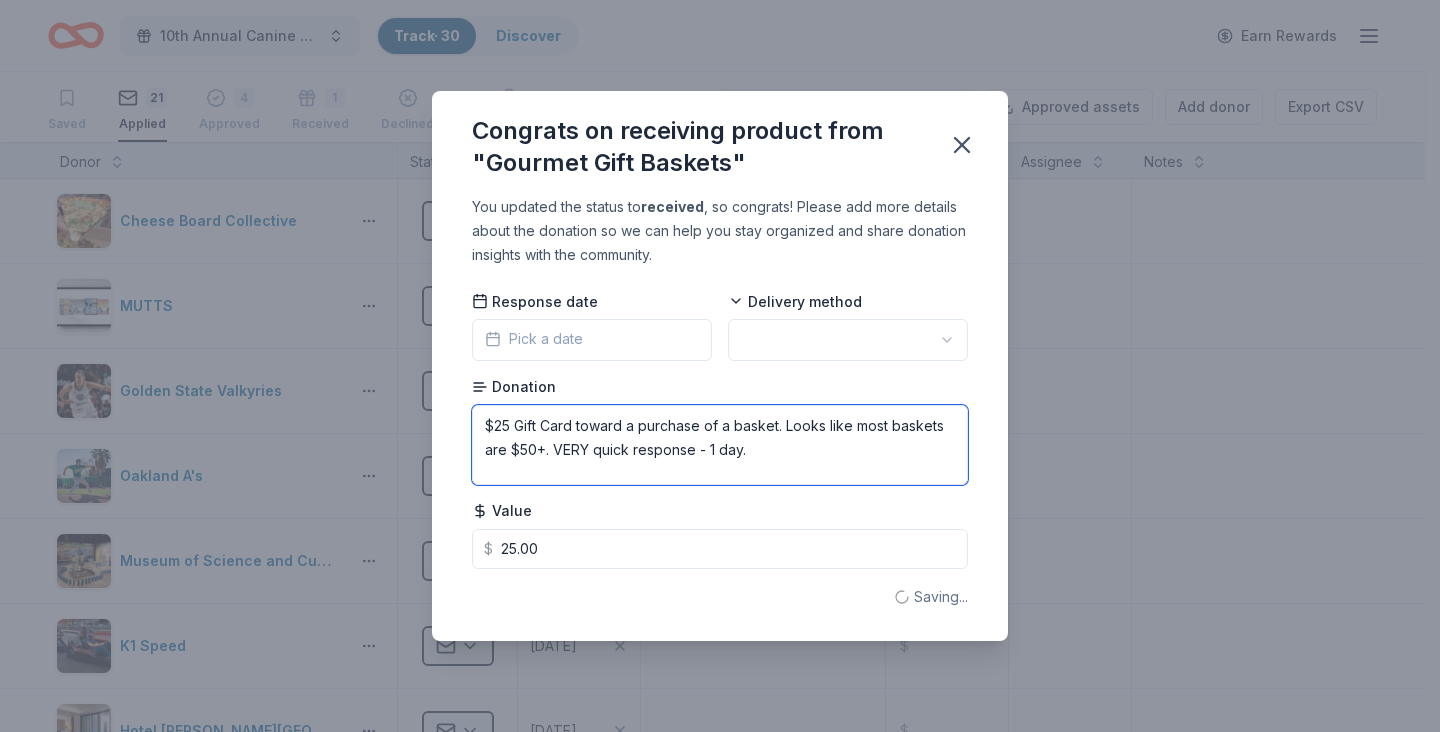 type on "$25 Gift Card toward a purchase of a basket. Looks like most baskets are $50+. VERY quick response - 1 day." 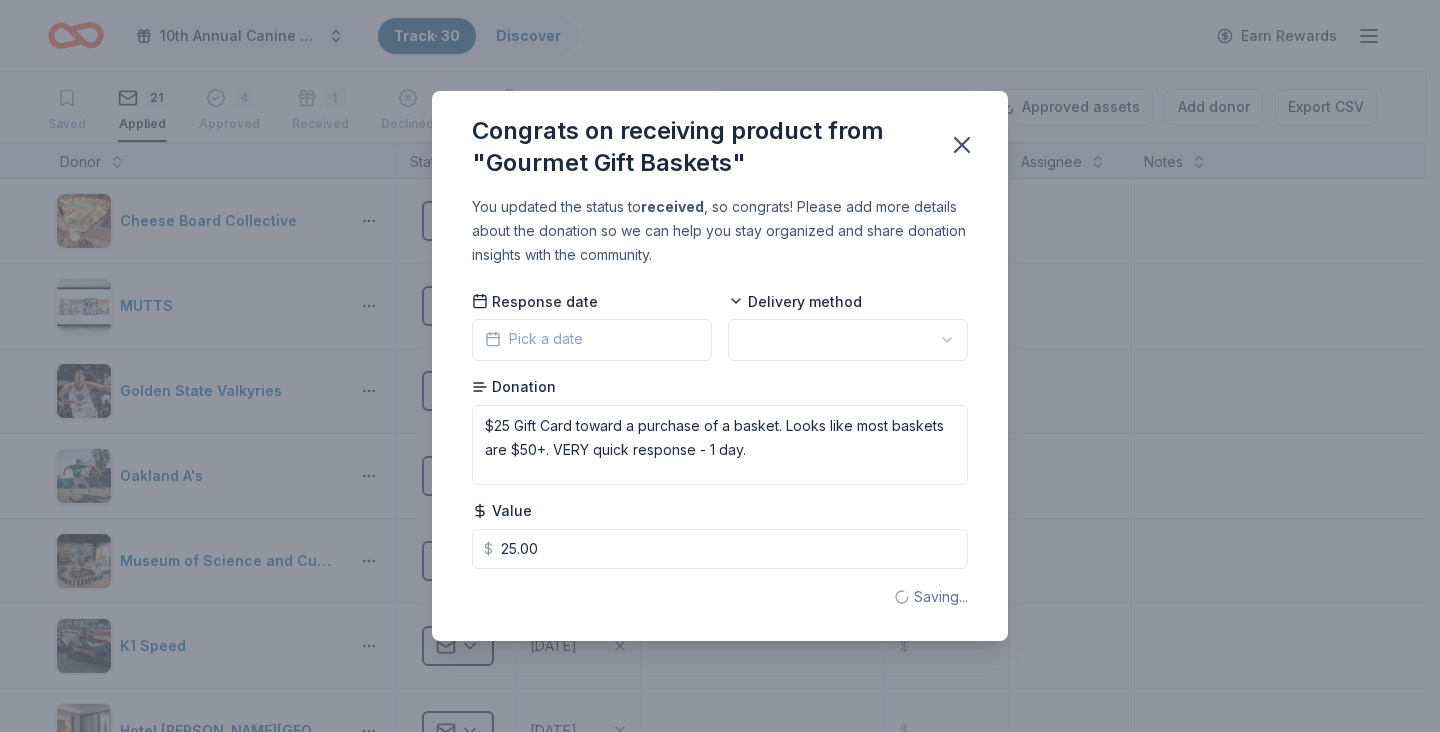 click on "Pick a date" at bounding box center (592, 340) 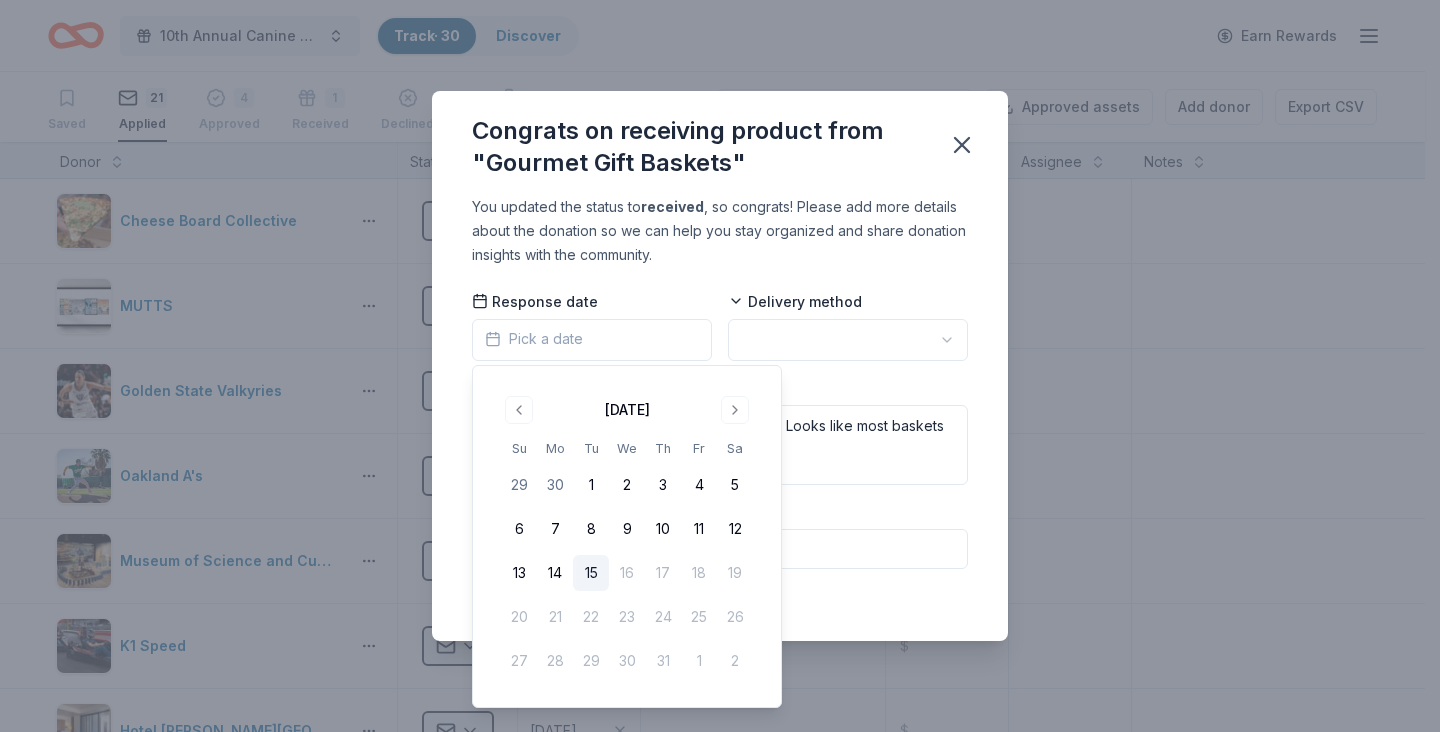 click on "15" at bounding box center [591, 573] 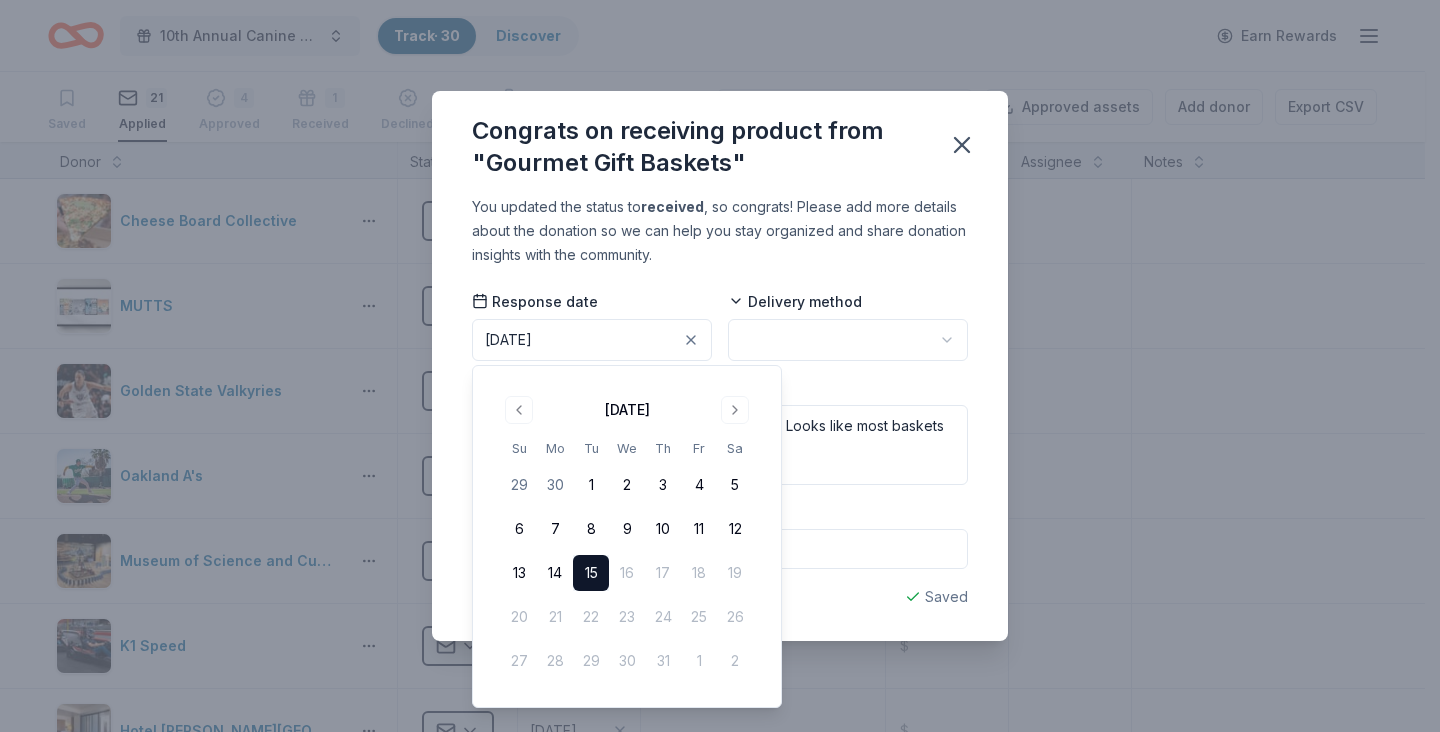 click on "10th Annual Canine Guardians Assistance Dogs Golf & Gala Track  · 30 Discover Earn Rewards Saved 21 Applied 4 Approved 1 Received Declined Not interested  Approved assets Add donor Export CSV Donor Status Apply date Donation Value Assignee Notes Cheese Board Collective Applied [DATE] $ MUTTS Applied [DATE] $ Golden State Valkyries Applied [DATE] $ [GEOGRAPHIC_DATA] A's Applied [DATE] $ Museum of Science and Curiosity Applied [DATE] $ K1 Speed Applied [DATE] $ Hotel [PERSON_NAME][GEOGRAPHIC_DATA] Applied [DATE] $ [PERSON_NAME] Vineyard Applied [DATE] $ Guardian Angel Device Applied [DATE] $ Pet Food Express Applied [DATE] $ De Young and the Legion of Honors Applied [DATE] $ Black Bear Diner Applied [DATE] $ [PERSON_NAME] Vineyard and Winery Applied [DATE] $ In-N-Out Applied [DATE] $ [PERSON_NAME]'s Incredible Pizza Applied [DATE] $ doTERRA Applied [DATE] $ The [PERSON_NAME][GEOGRAPHIC_DATA] Applied [DATE] $ Total Wine Applied [DATE] $ American Conservatory Theater Applied [DATE] $ $ $" at bounding box center (720, 366) 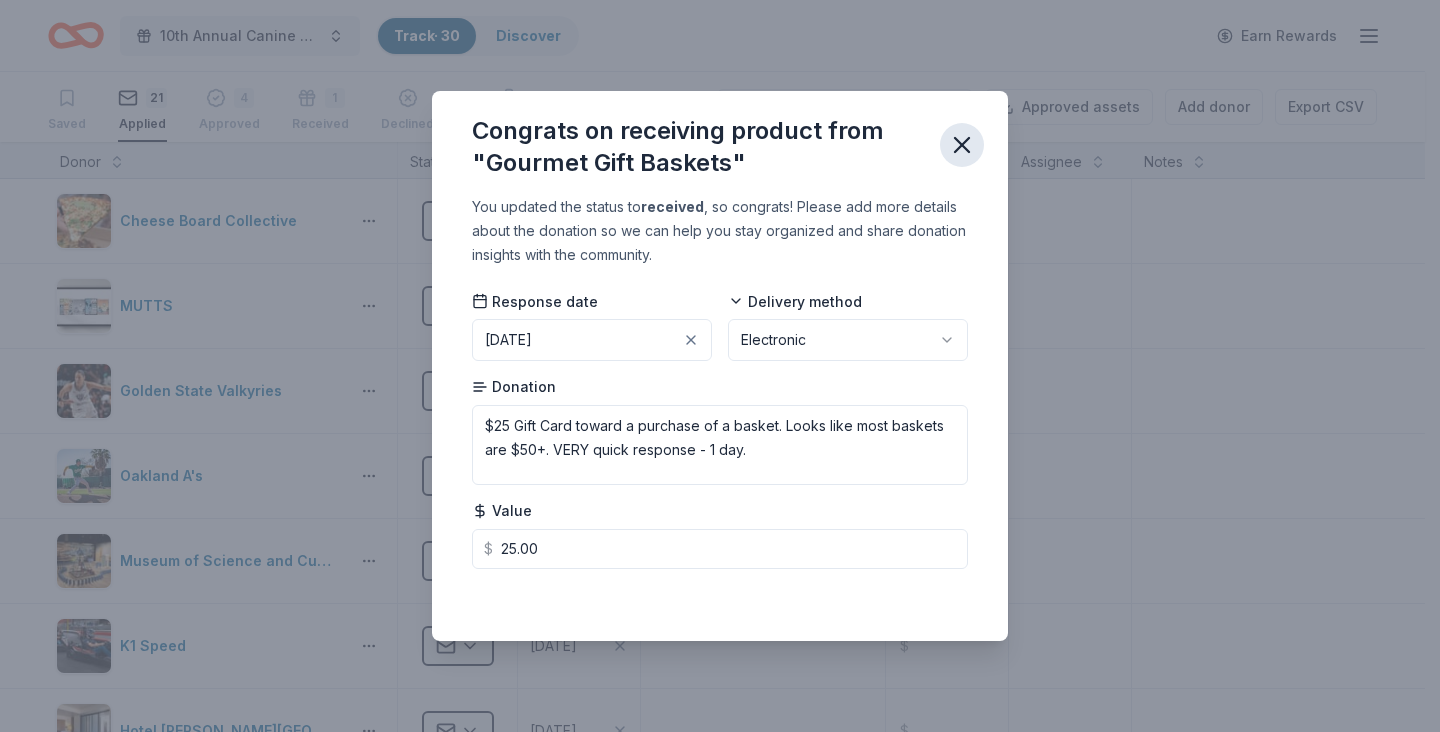 click 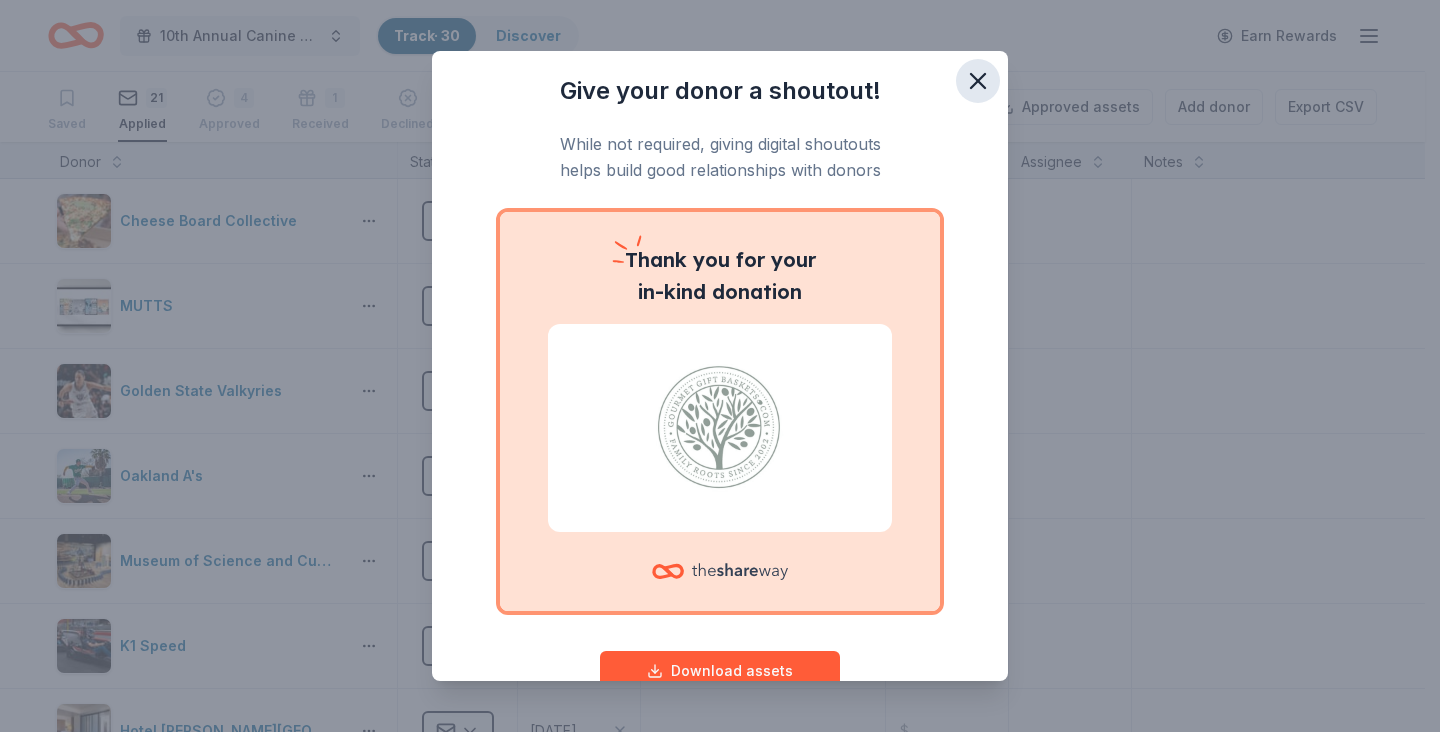 click 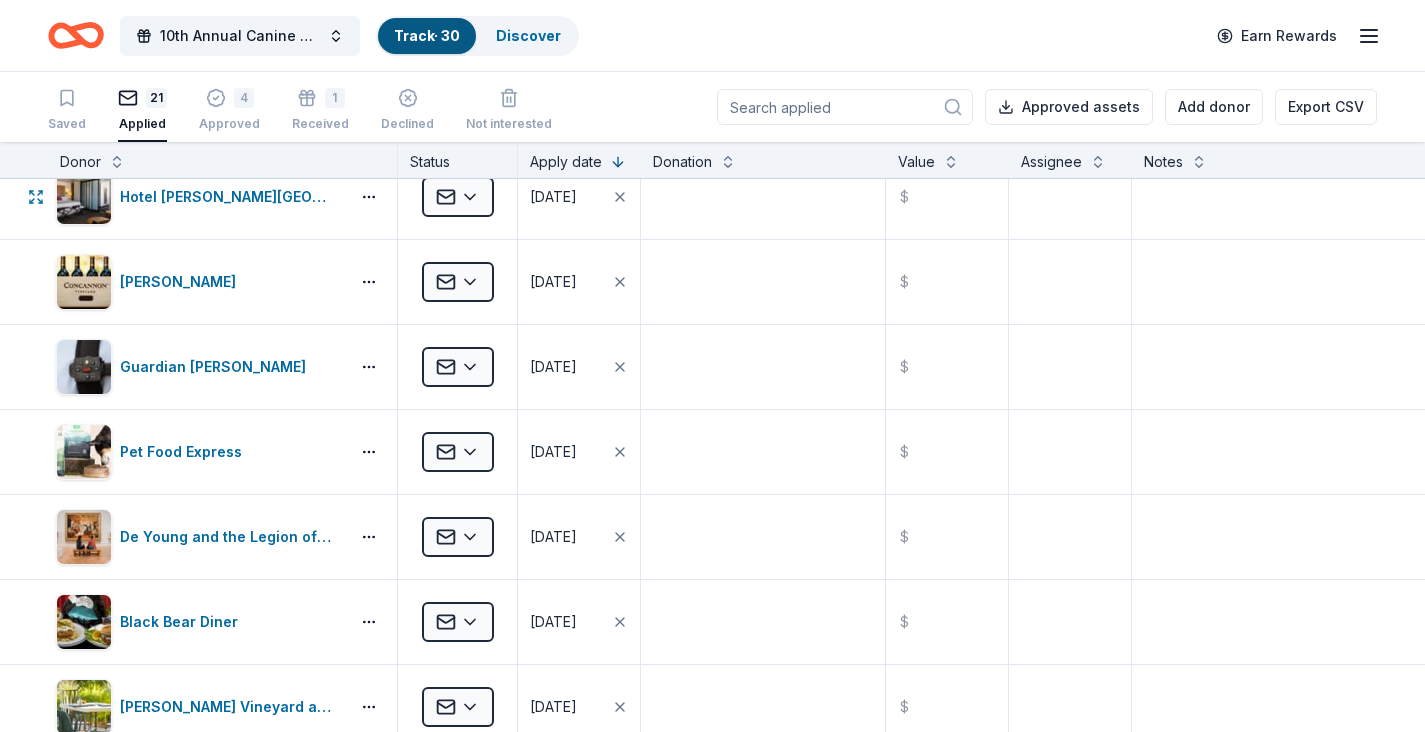 scroll, scrollTop: 700, scrollLeft: 0, axis: vertical 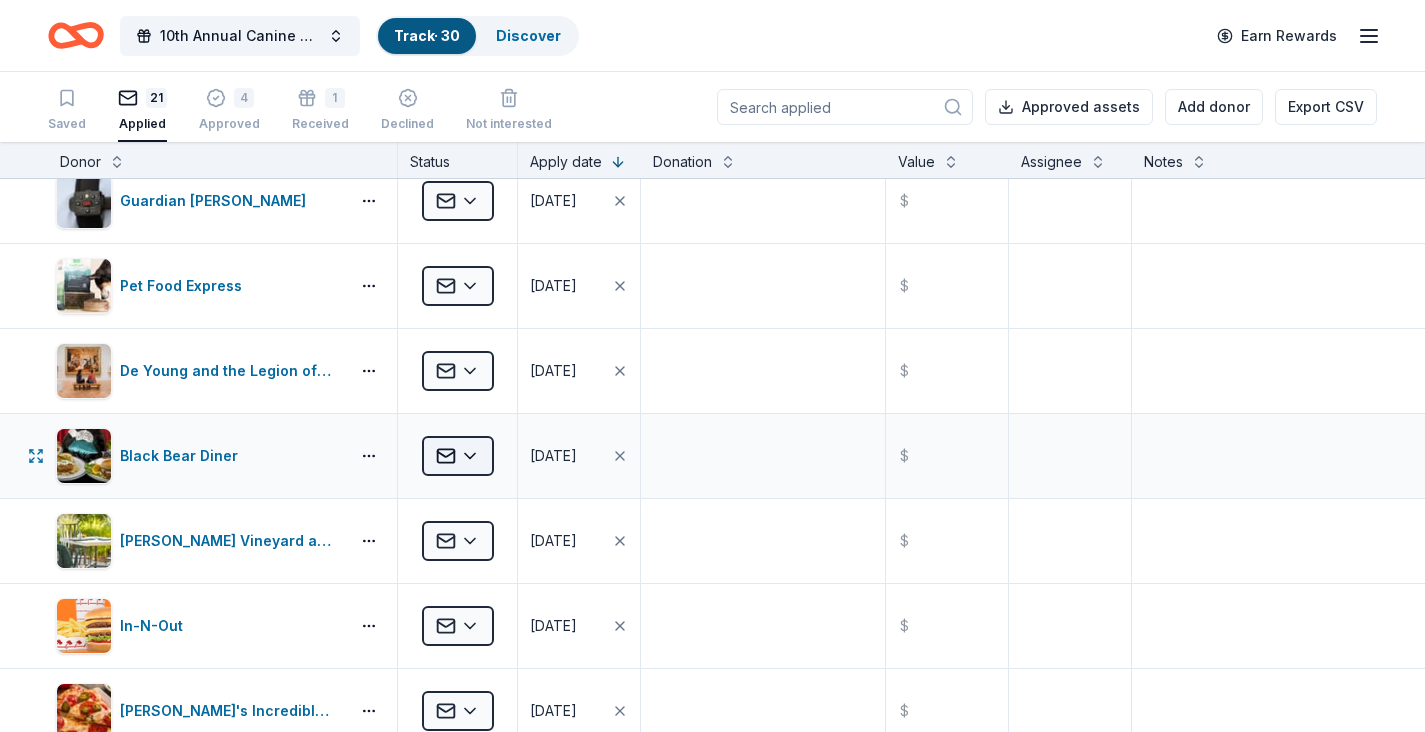 click on "10th Annual Canine Guardians Assistance Dogs Golf & Gala Track  · 30 Discover Earn Rewards Saved 21 Applied 4 Approved 1 Received Declined Not interested  Approved assets Add donor Export CSV Donor Status Apply date Donation Value Assignee Notes Cheese Board Collective Applied [DATE] $ MUTTS Applied [DATE] $ Golden State Valkyries Applied [DATE] $ [GEOGRAPHIC_DATA] A's Applied [DATE] $ Museum of Science and Curiosity Applied [DATE] $ K1 Speed Applied [DATE] $ Hotel [PERSON_NAME][GEOGRAPHIC_DATA] Applied [DATE] $ [PERSON_NAME] Vineyard Applied [DATE] $ Guardian Angel Device Applied [DATE] $ Pet Food Express Applied [DATE] $ De Young and the Legion of Honors Applied [DATE] $ Black Bear Diner Applied [DATE] $ [PERSON_NAME] Vineyard and Winery Applied [DATE] $ In-N-Out Applied [DATE] $ [PERSON_NAME]'s Incredible Pizza Applied [DATE] $ doTERRA Applied [DATE] $ The [PERSON_NAME][GEOGRAPHIC_DATA] Applied [DATE] $ Total Wine Applied [DATE] $ American Conservatory Theater Applied [DATE] $ $ $" at bounding box center [712, 366] 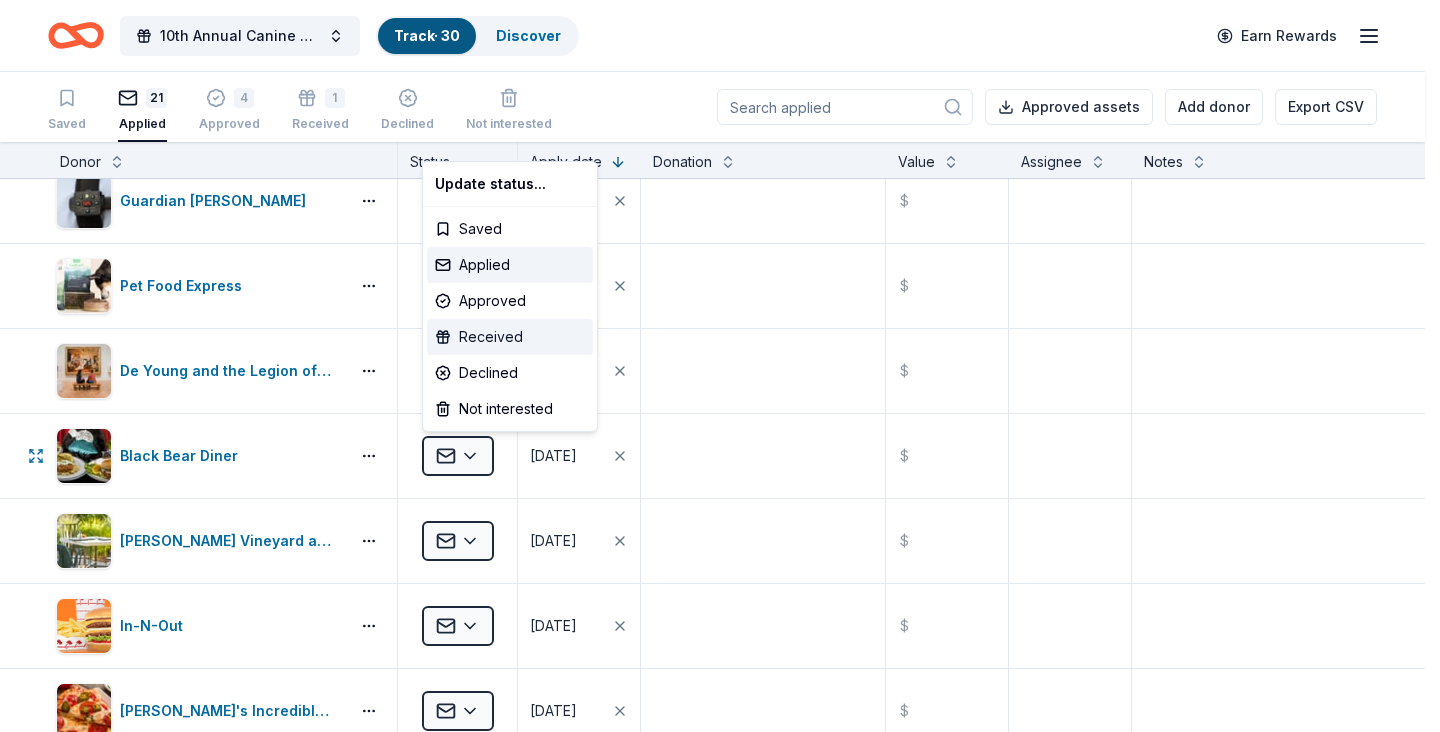 click on "Received" at bounding box center [510, 337] 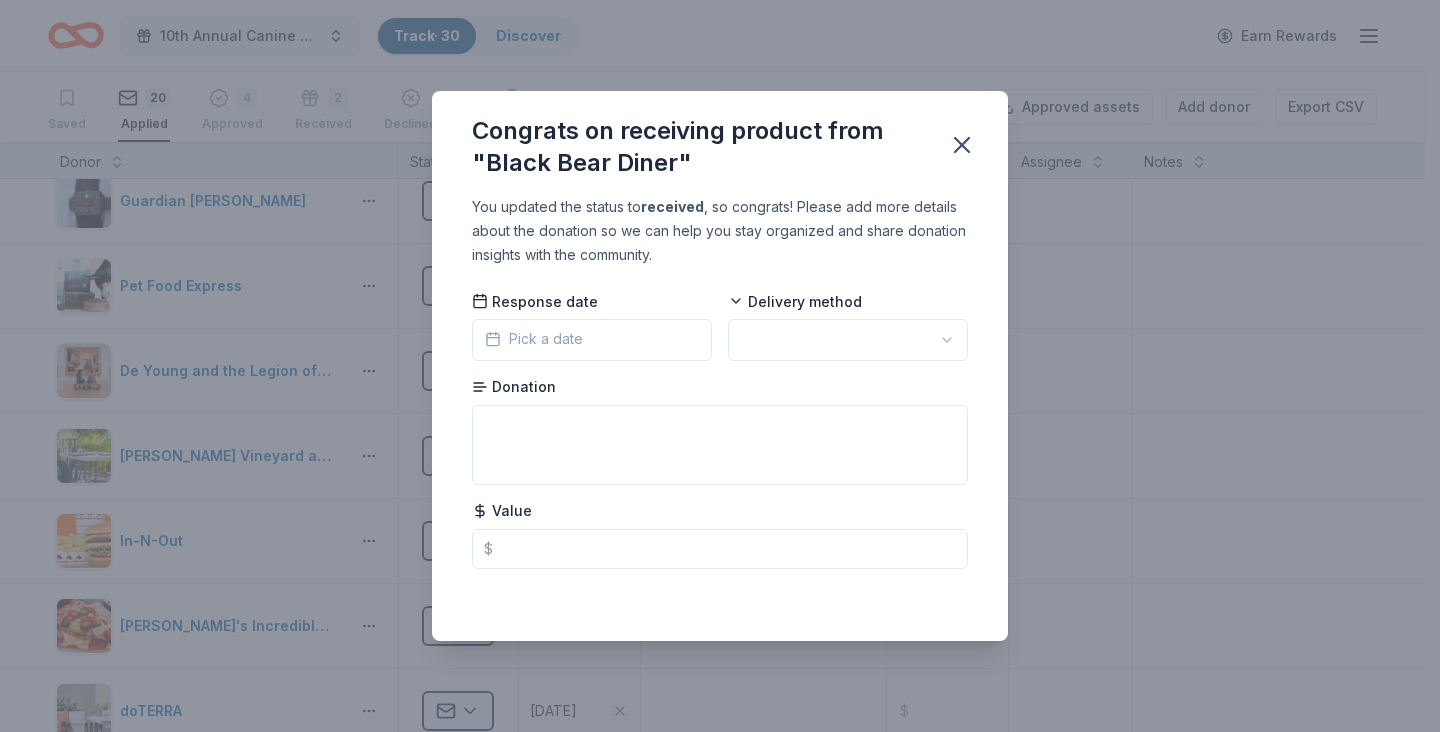click on "10th Annual Canine Guardians Assistance Dogs Golf & Gala Track  · 30 Discover Earn Rewards Saved 20 Applied 4 Approved 2 Received Declined Not interested  Approved assets Add donor Export CSV Donor Status Apply date Donation Value Assignee Notes Cheese Board Collective Applied [DATE] $ MUTTS Applied [DATE] $ Golden State Valkyries Applied [DATE] $ [GEOGRAPHIC_DATA] A's Applied [DATE] $ Museum of Science and Curiosity Applied [DATE] $ K1 Speed Applied [DATE] $ Hotel [PERSON_NAME][GEOGRAPHIC_DATA] Applied [DATE] $ [PERSON_NAME] Vineyard Applied [DATE] $ Guardian Angel Device Applied [DATE] $ Pet Food Express Applied [DATE] $ De Young and the Legion of Honors Applied [DATE] $ [PERSON_NAME] Vineyard and Winery Applied [DATE] $ In-N-Out Applied [DATE] $ [PERSON_NAME]'s Incredible Pizza Applied [DATE] $ doTERRA Applied [DATE] $ The [PERSON_NAME][GEOGRAPHIC_DATA] Applied [DATE] $ Total Wine Applied [DATE] $ American Conservatory Theater Applied [DATE] $ [GEOGRAPHIC_DATA] Applied [DATE] $" at bounding box center [720, 366] 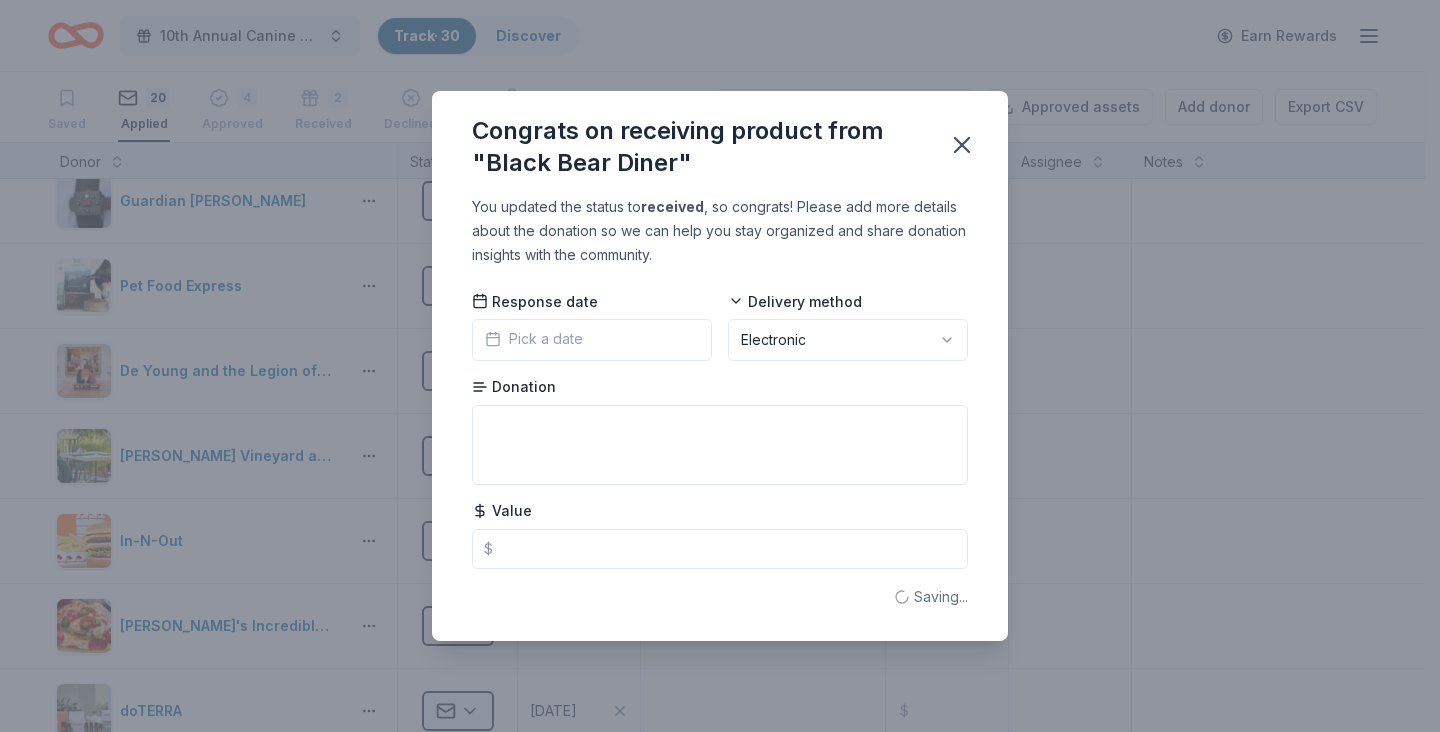 click on "Pick a date" at bounding box center (592, 340) 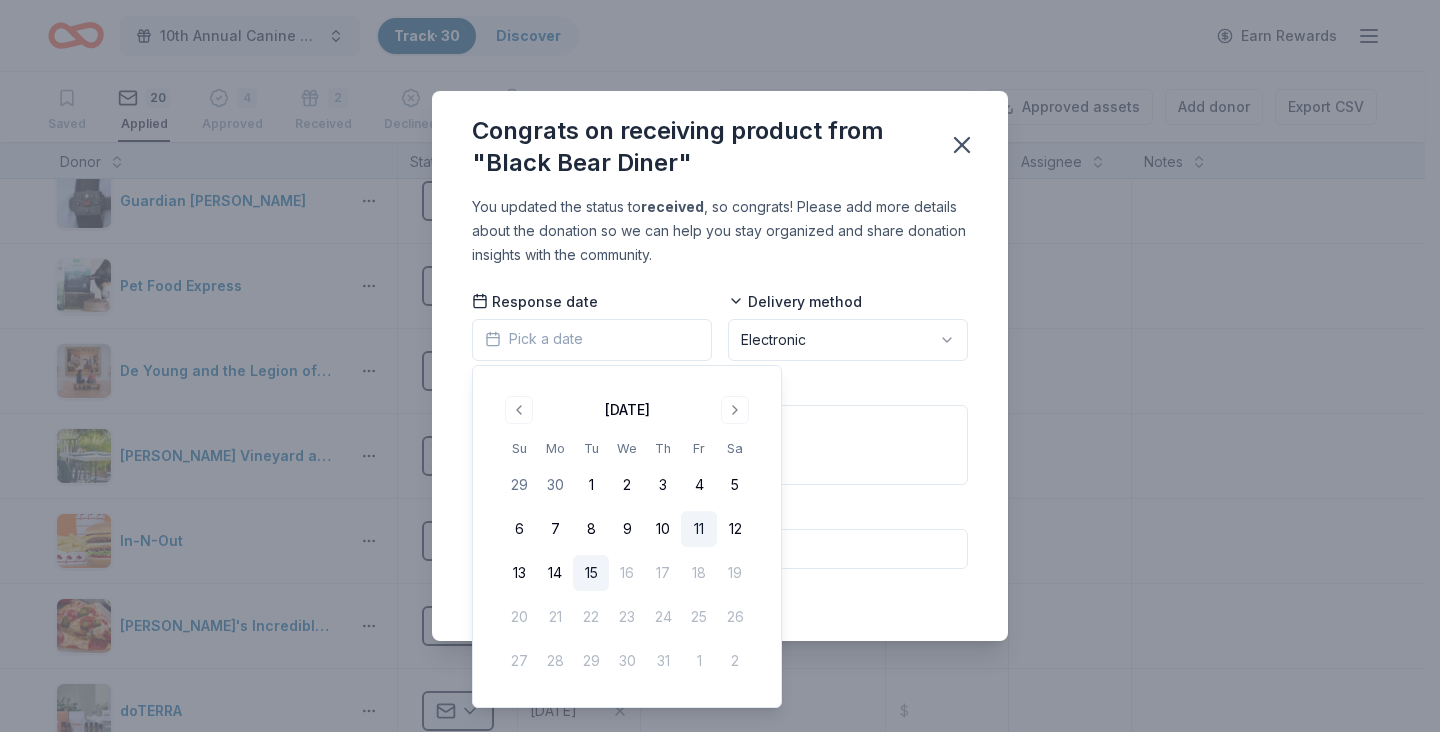 click on "11" at bounding box center (699, 529) 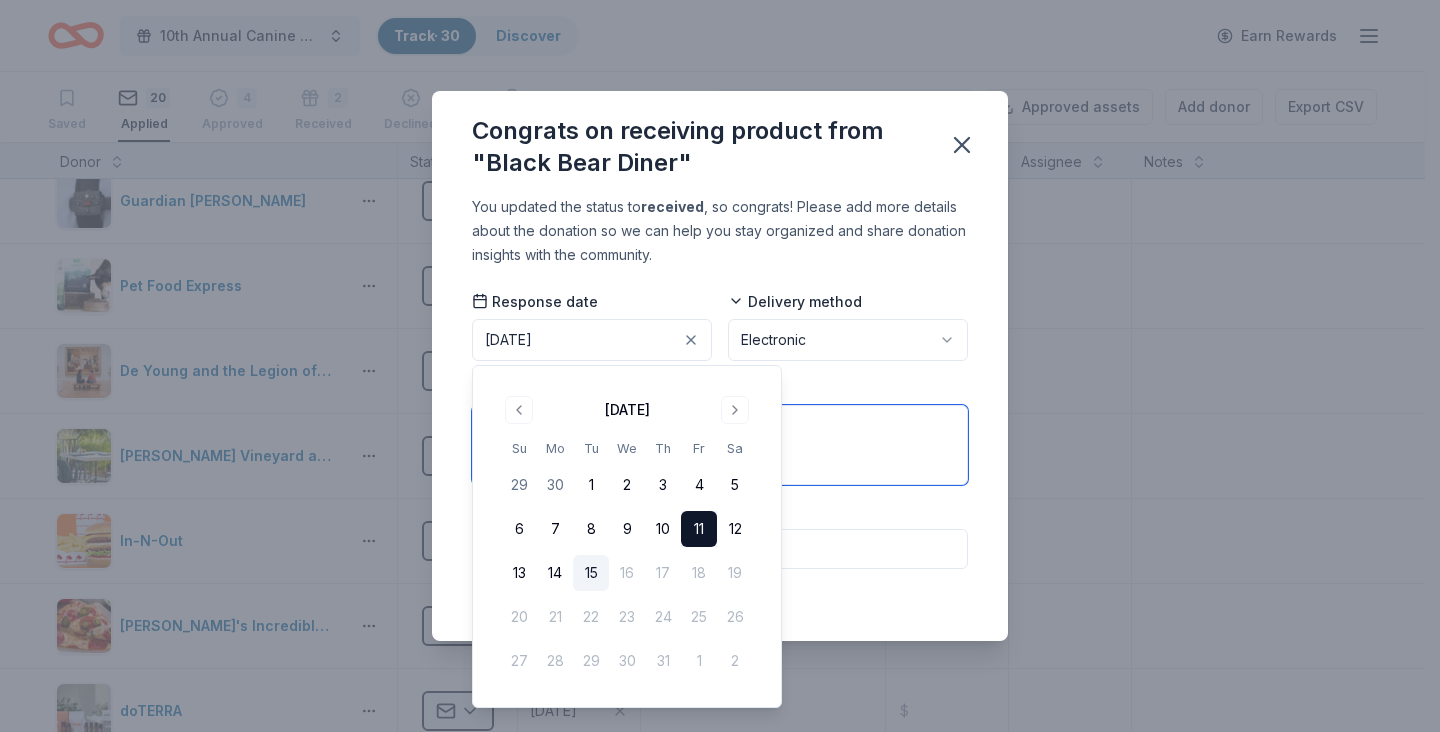 click at bounding box center (720, 445) 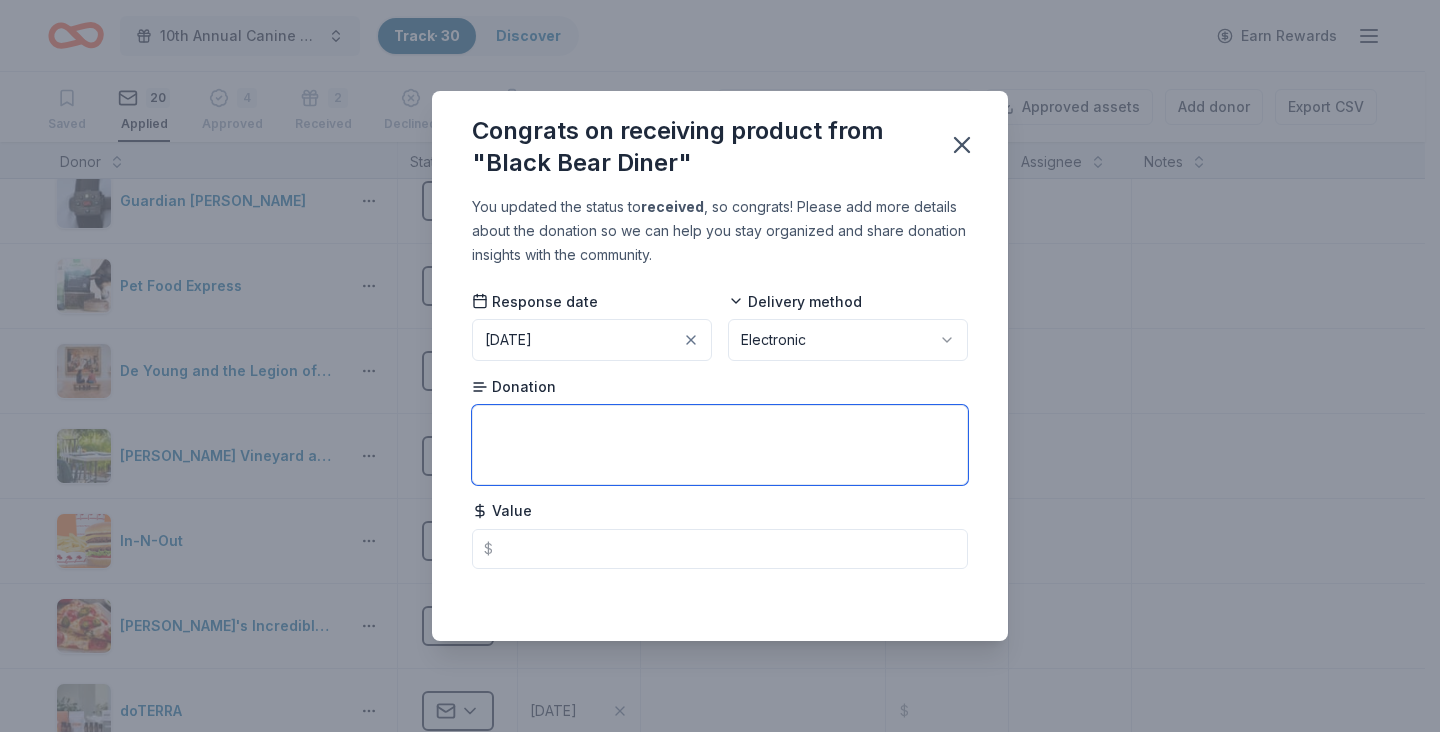 click at bounding box center (720, 445) 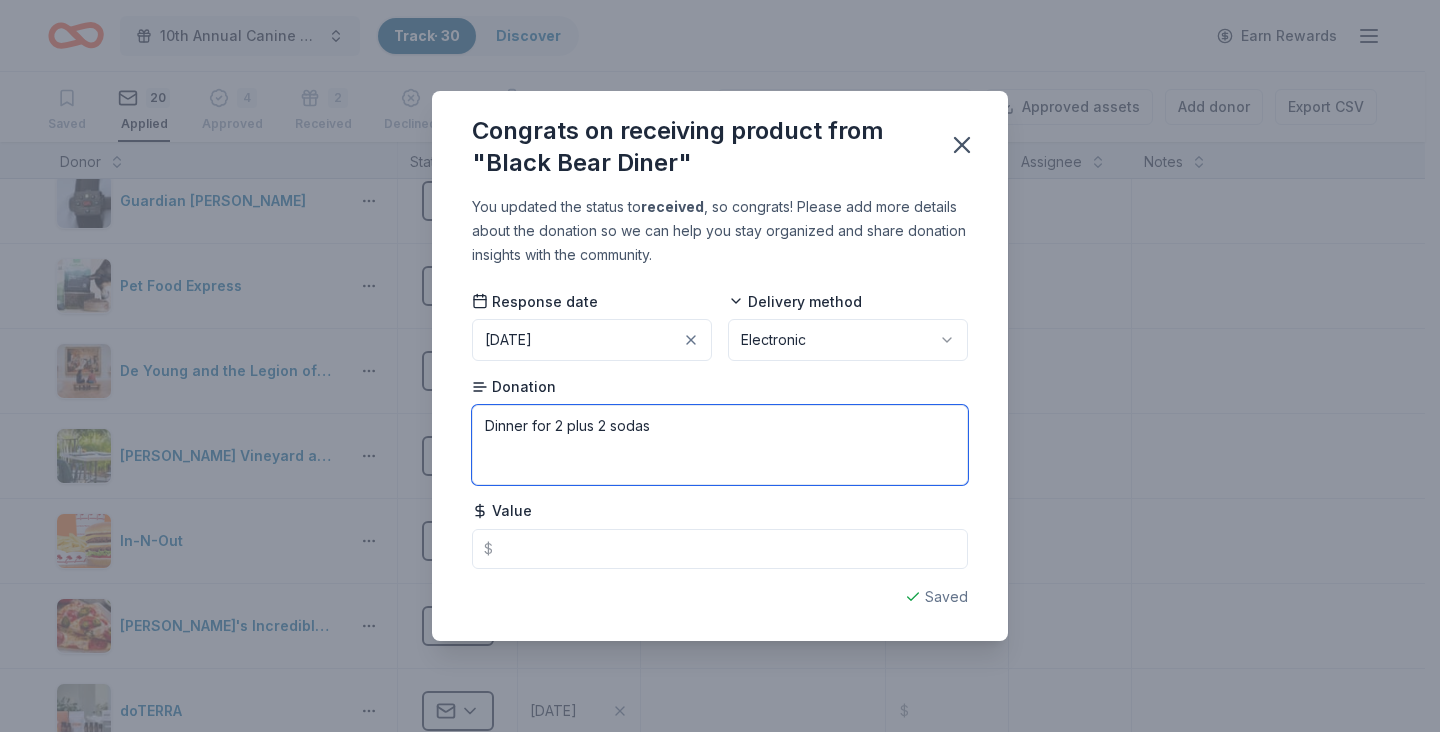 type on "Dinner for 2 plus 2 sodas" 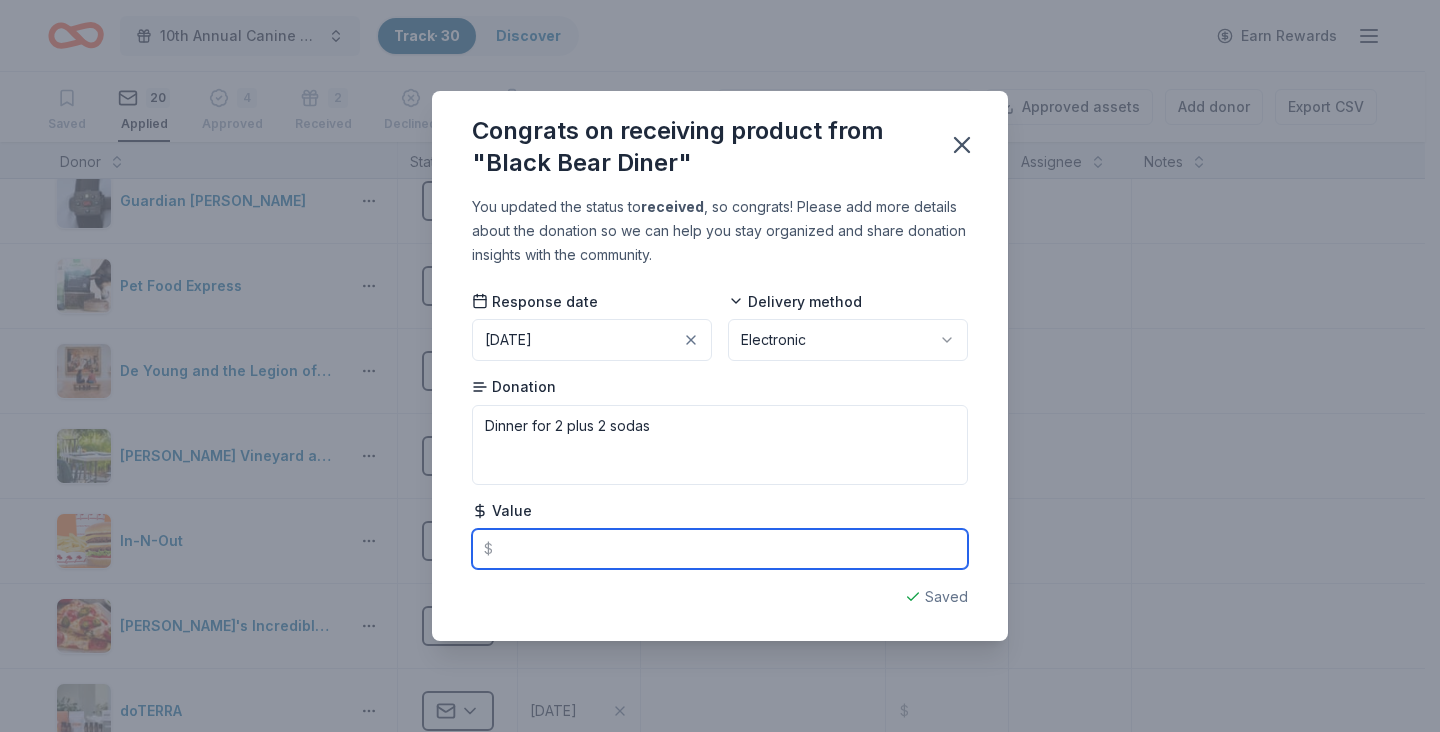 click at bounding box center [720, 549] 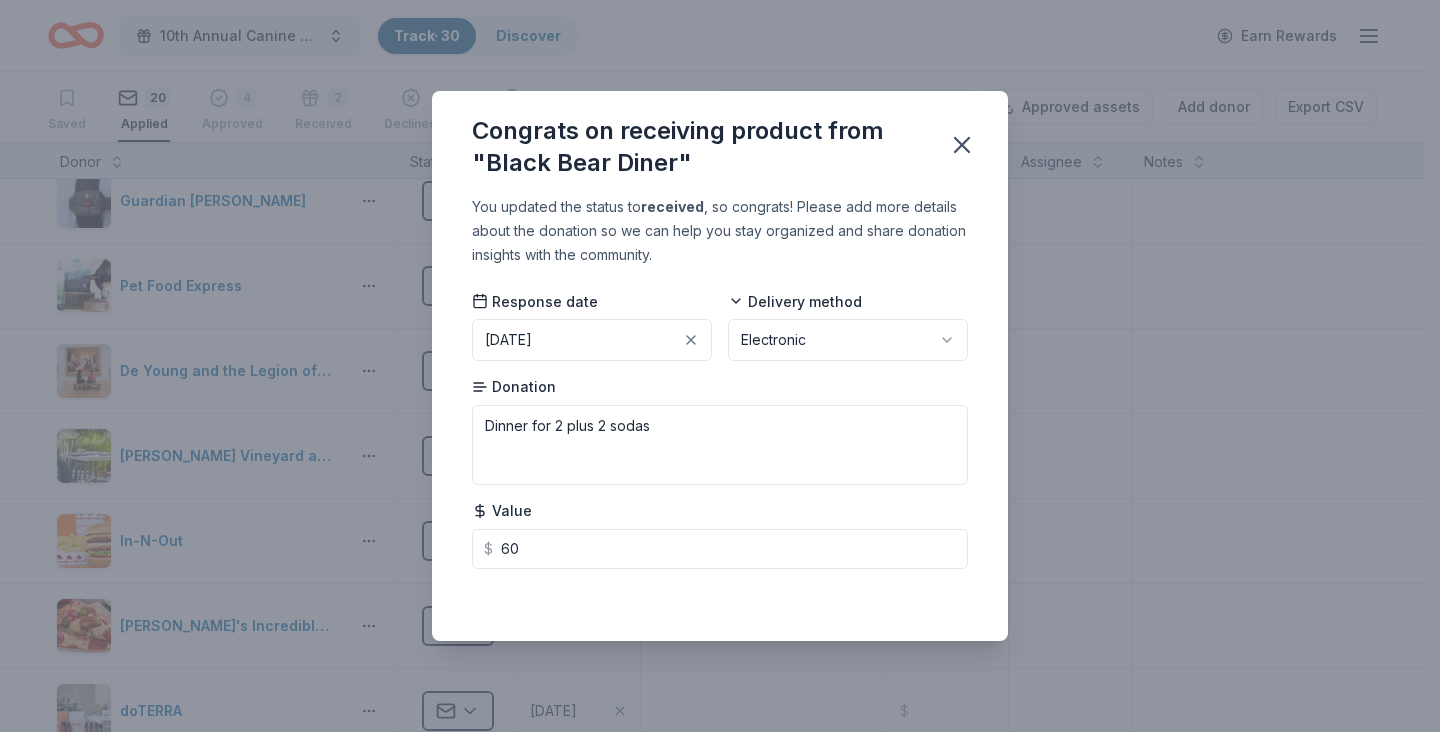 type on "60.00" 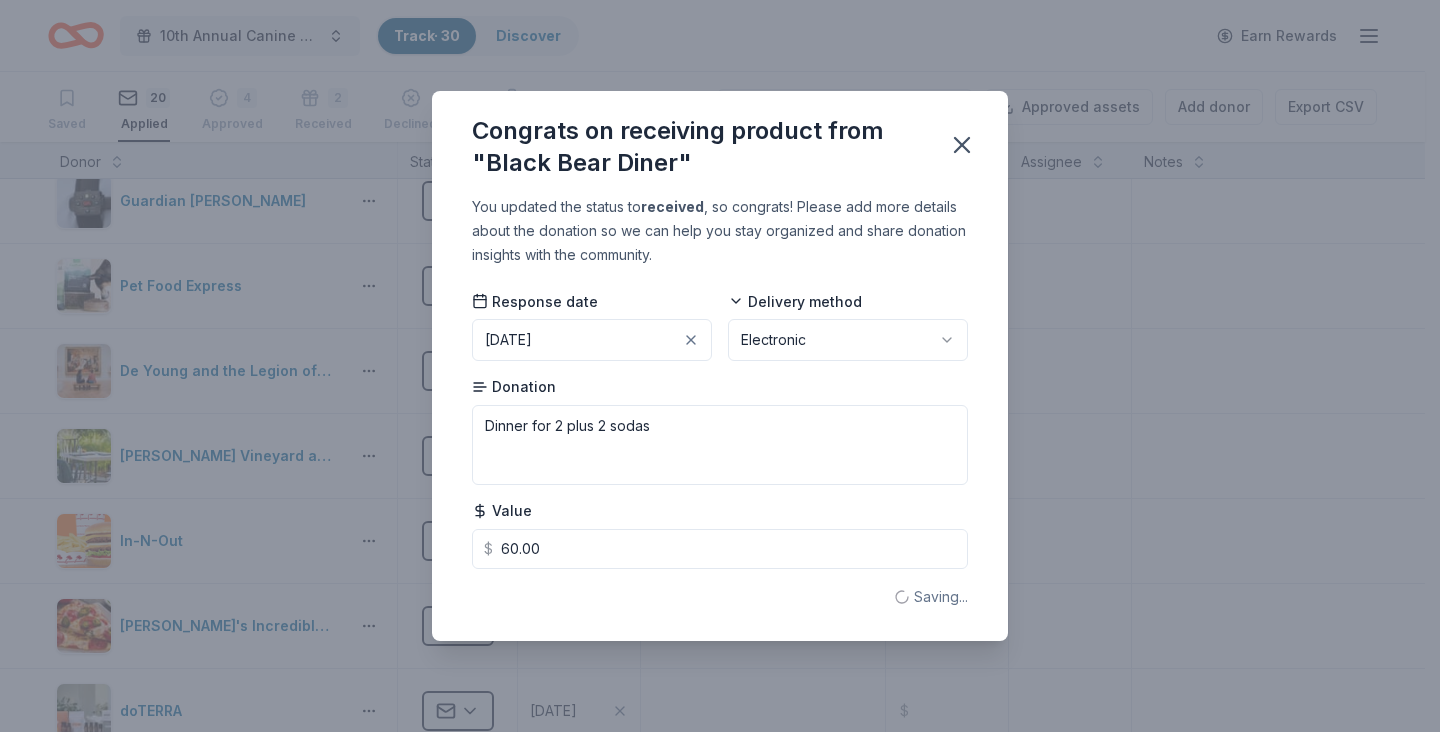 click on "You updated the status to  received , so congrats! Please add more details about the donation so we can help you stay organized and share donation insights with the community. Response date [DATE] Delivery method Electronic Donation Dinner for 2 plus 2 sodas Value $ 60.00 Saving..." at bounding box center (720, 417) 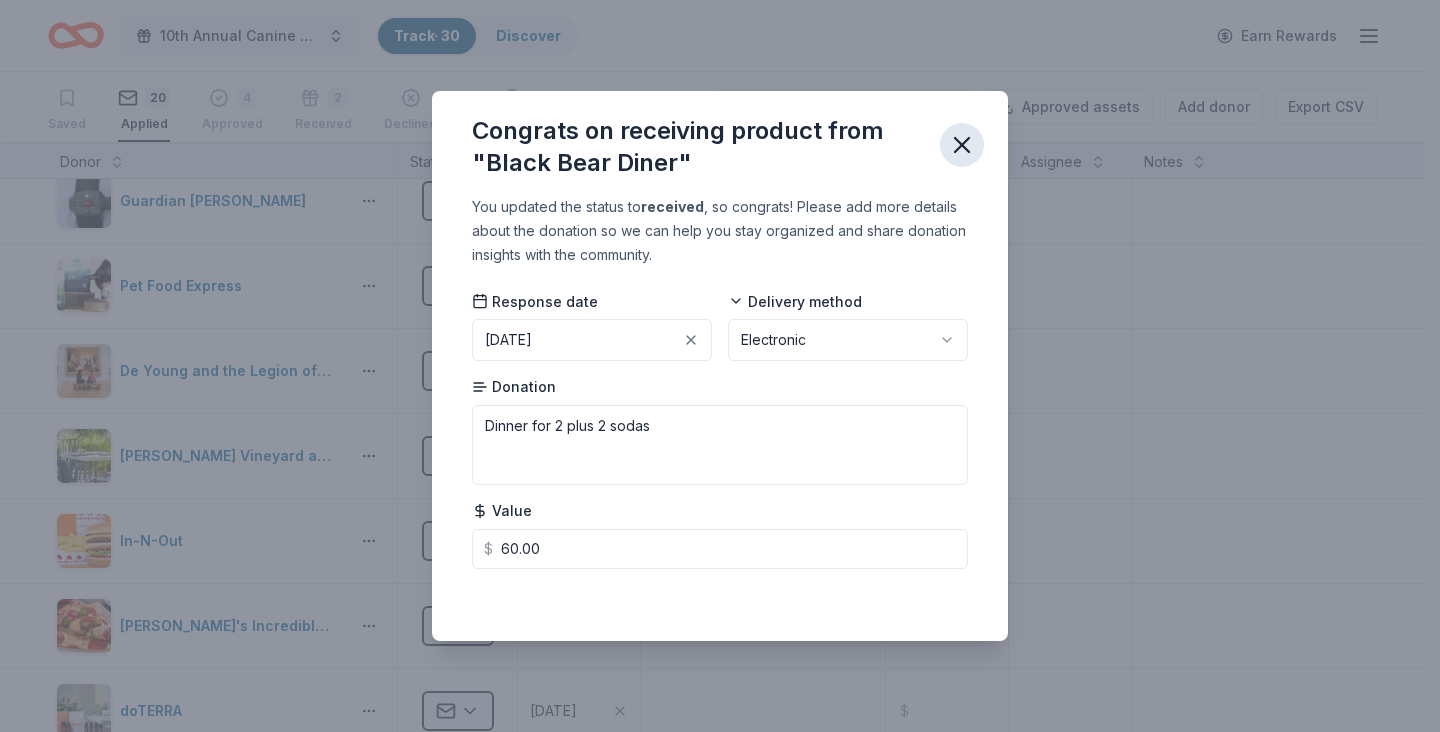 click 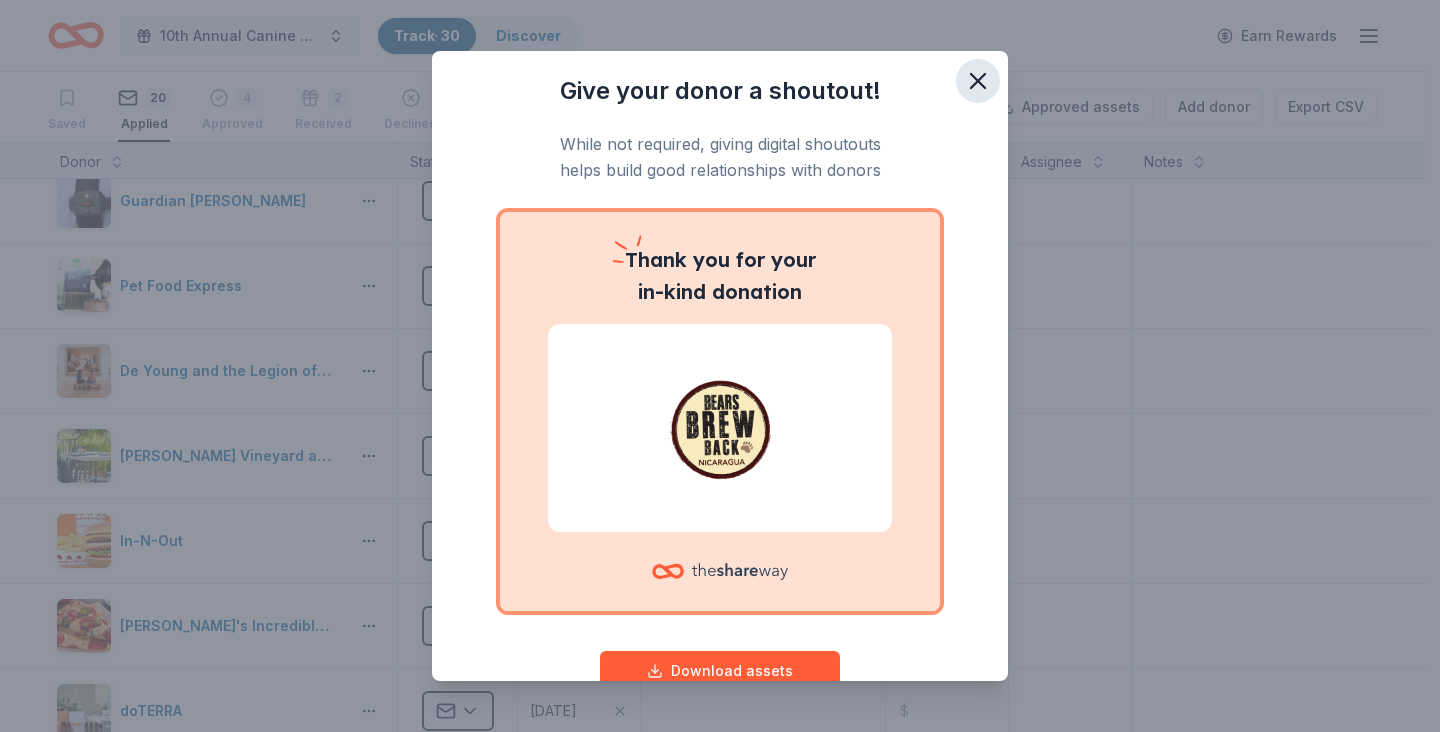 click 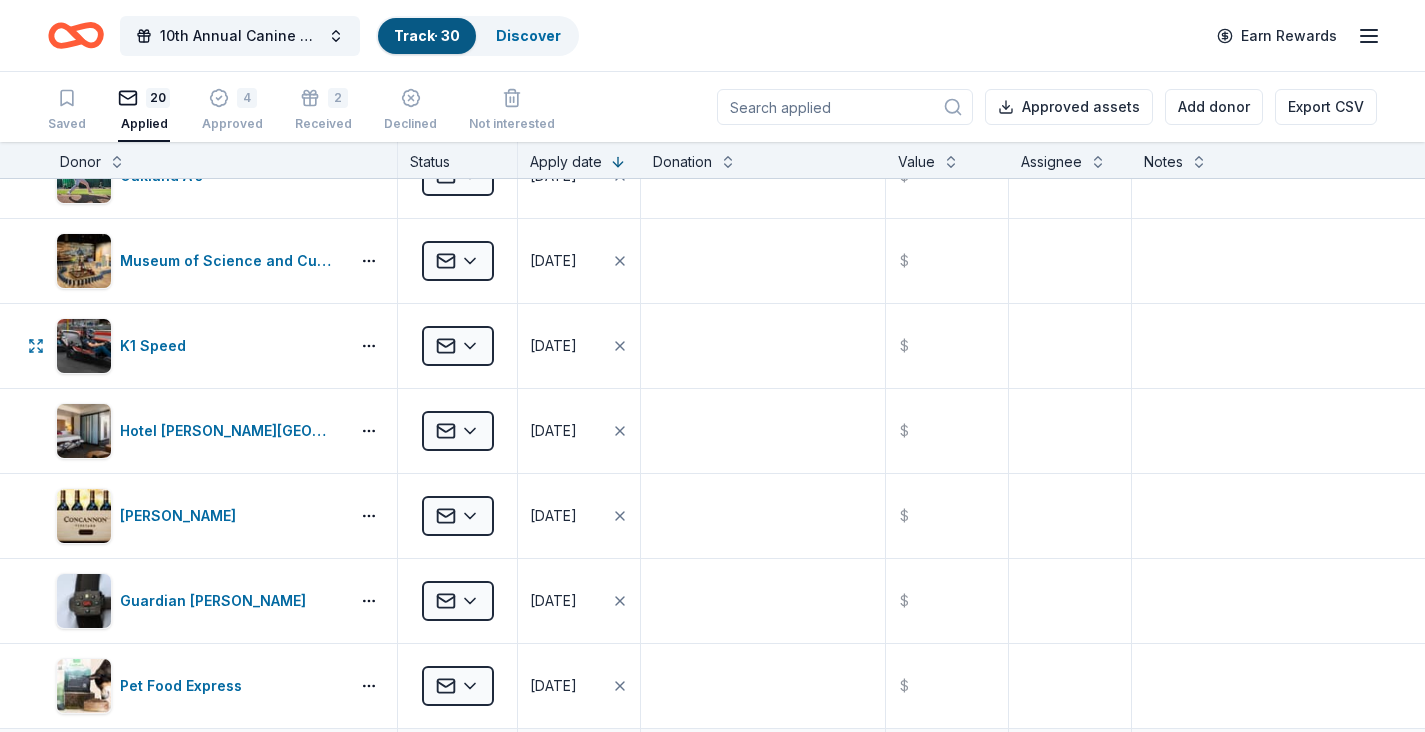 scroll, scrollTop: 0, scrollLeft: 0, axis: both 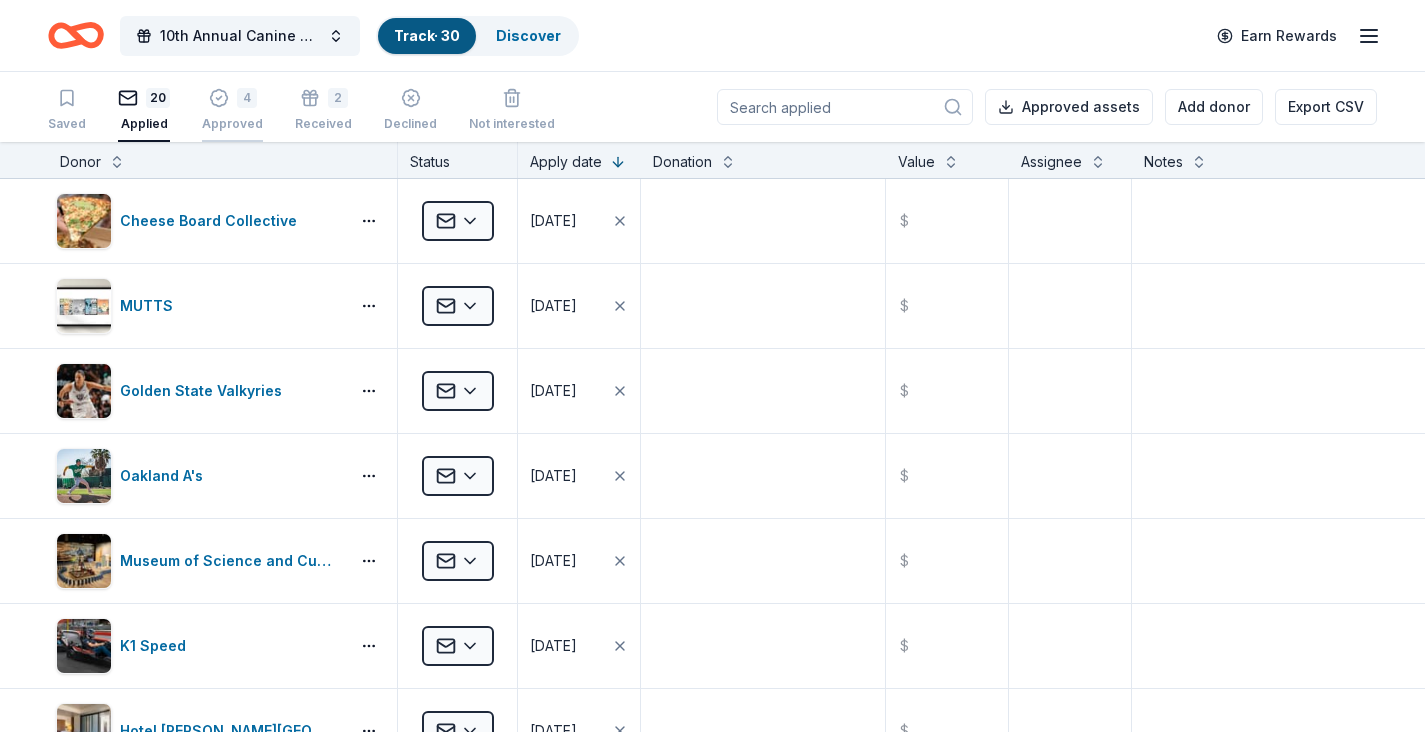 click on "4 Approved" at bounding box center [232, 110] 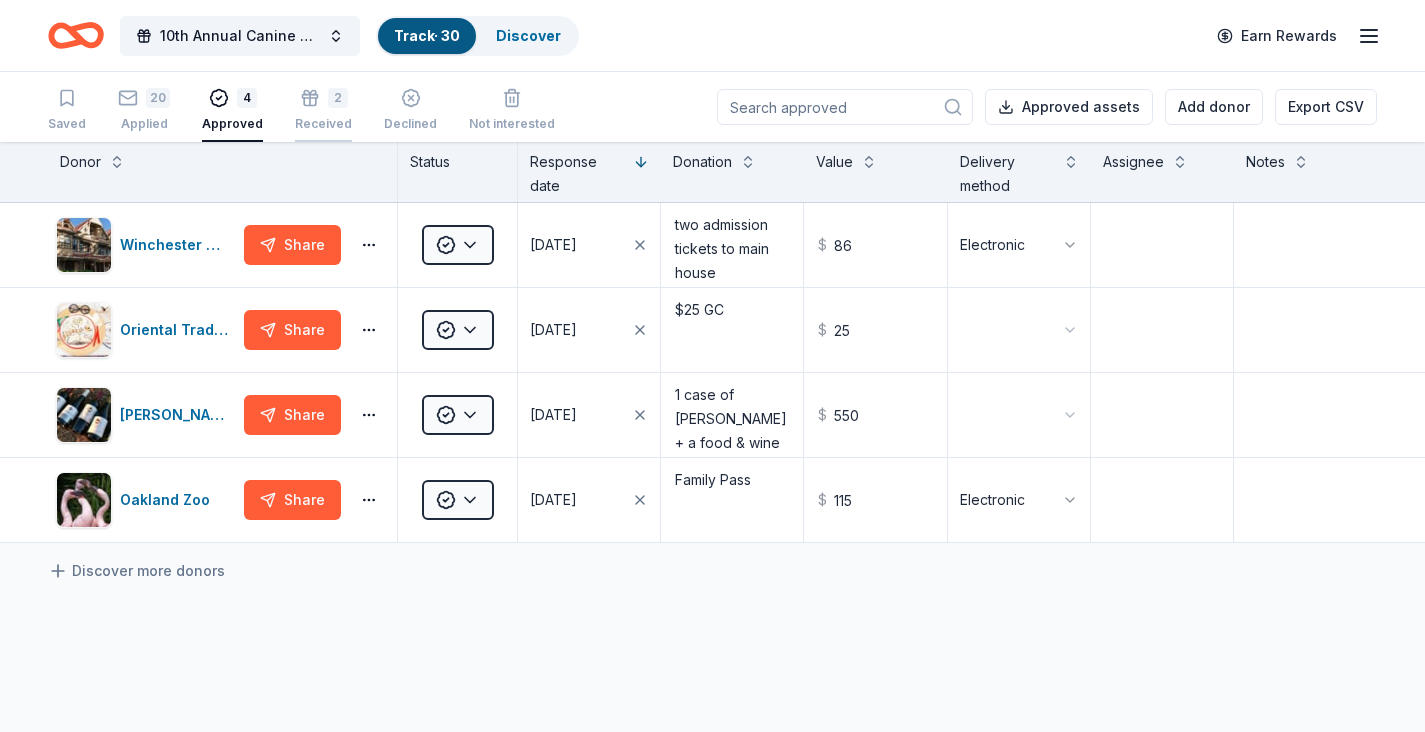 click on "2 Received" at bounding box center [323, 100] 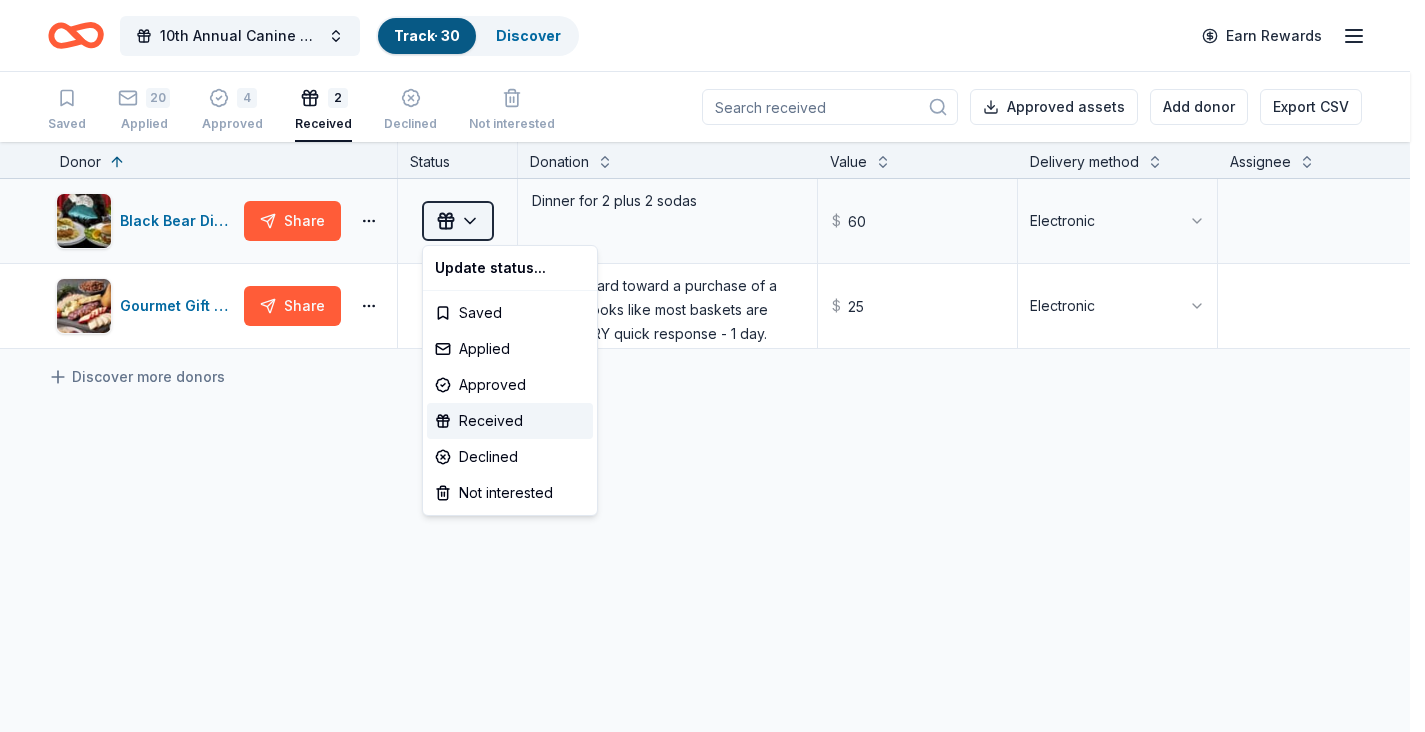 click on "10th Annual Canine Guardians Assistance Dogs Golf & Gala Track  · 30 Discover Earn Rewards Saved 20 Applied 4 Approved 2 Received Declined Not interested  Approved assets Add donor Export CSV Donor Status Donation Value Delivery method Assignee Notes Black Bear Diner  Share Received Dinner for 2 plus 2 sodas $ 60 Electronic Gourmet Gift Baskets  Share Received $25 Gift Card toward a purchase of a basket. Looks like most baskets are $50+. VERY quick response - 1 day. $ 25 Electronic   Discover more donors Saved Update status... Saved Applied Approved Received Declined Not interested" at bounding box center [712, 366] 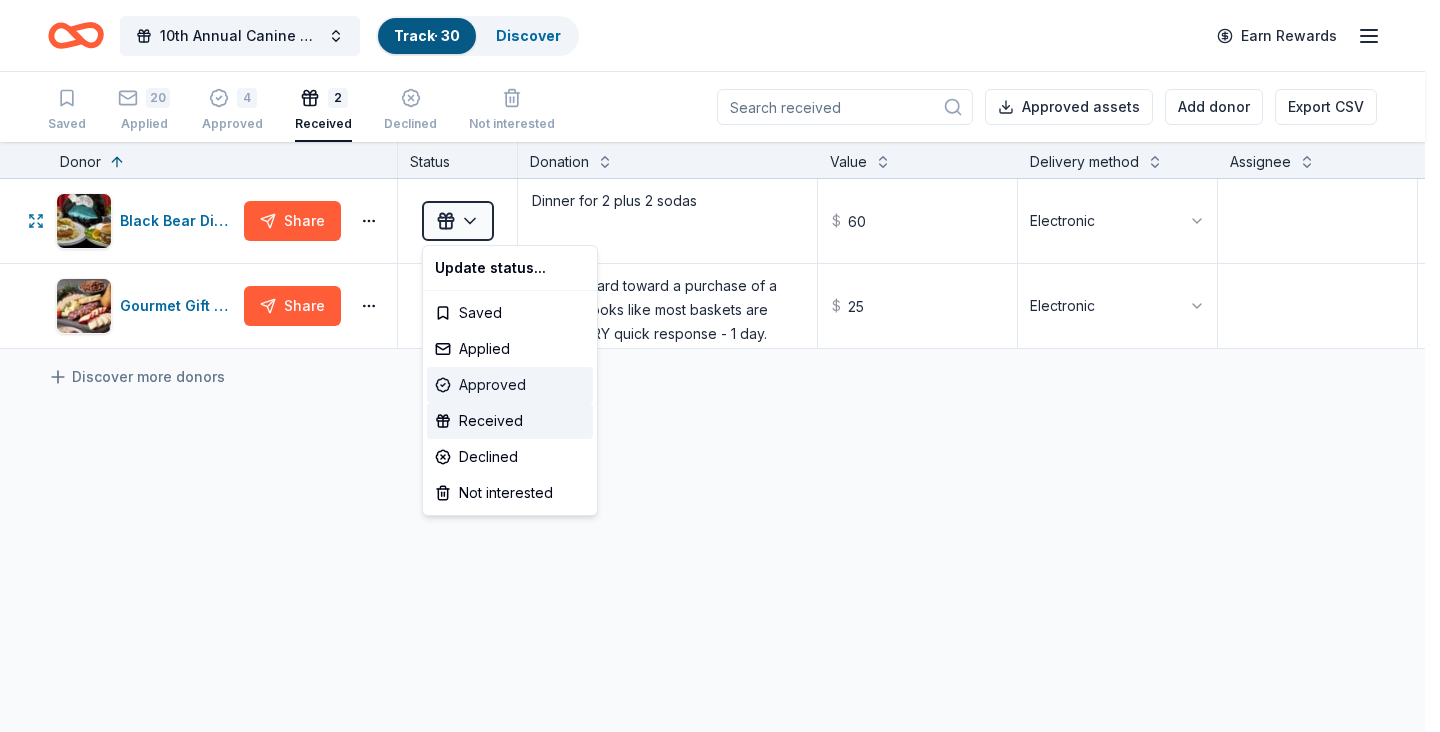 click on "Approved" at bounding box center [510, 385] 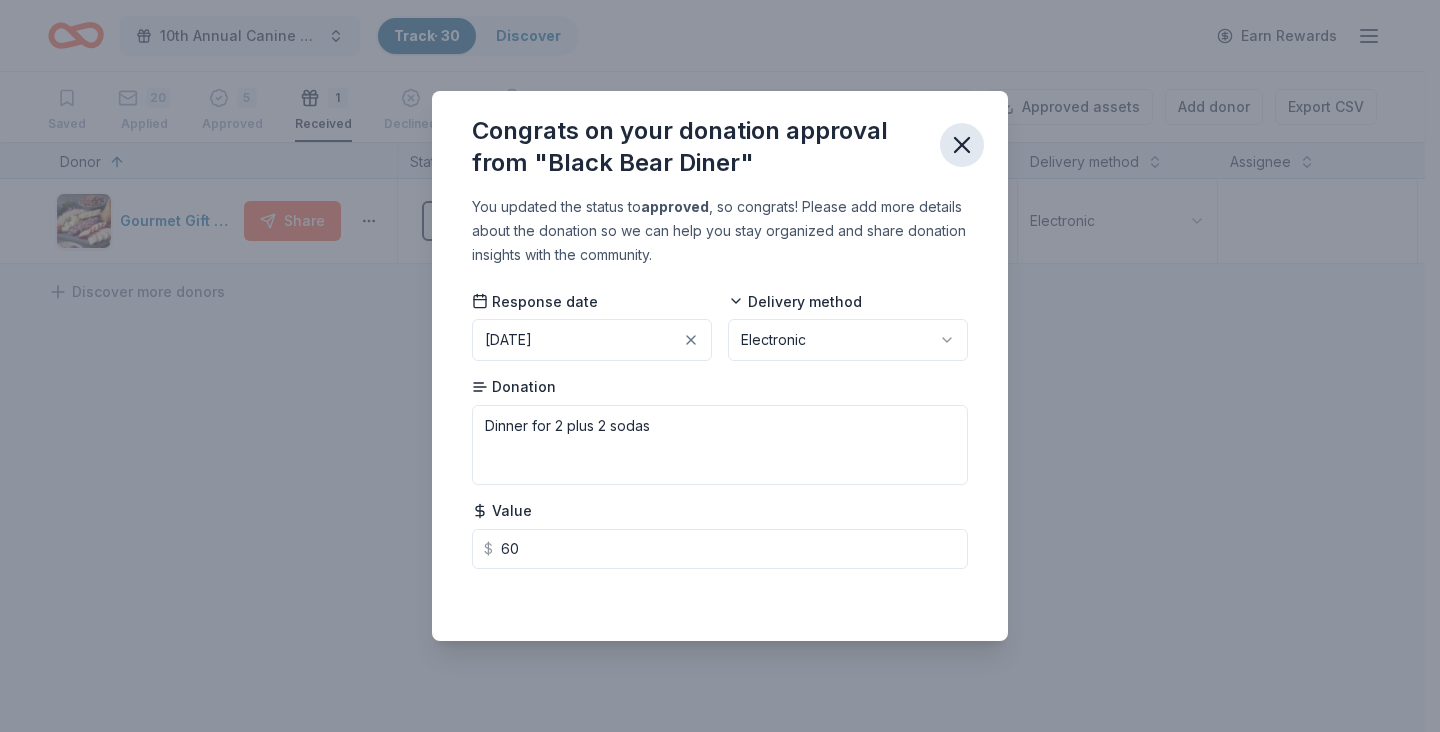 click 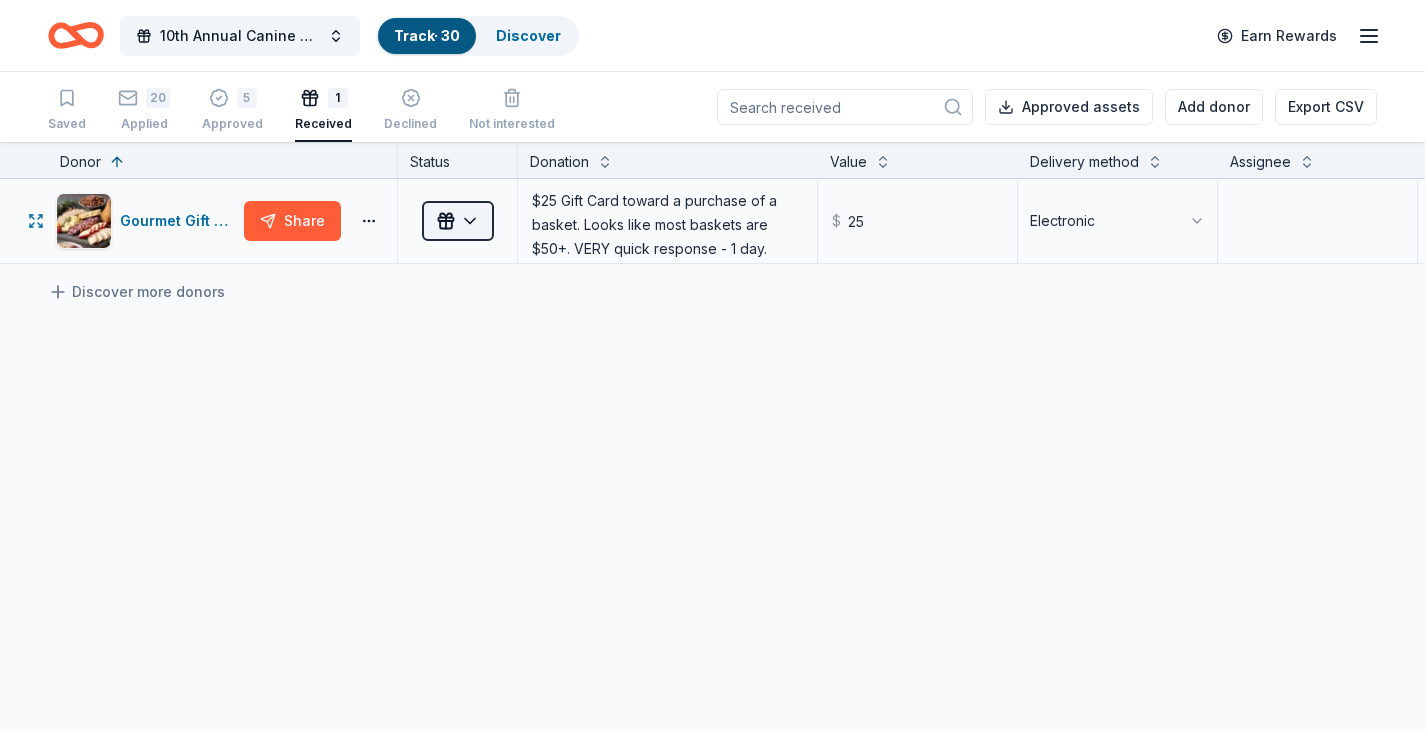 click on "10th Annual Canine Guardians Assistance Dogs Golf & Gala Track  · 30 Discover Earn Rewards Saved 20 Applied 5 Approved 1 Received Declined Not interested  Approved assets Add donor Export CSV Donor Status Donation Value Delivery method Assignee Notes Gourmet Gift Baskets  Share Received $25 Gift Card toward a purchase of a basket. Looks like most baskets are $50+. VERY quick response - 1 day. $ 25 Electronic   Discover more donors Saved" at bounding box center [712, 366] 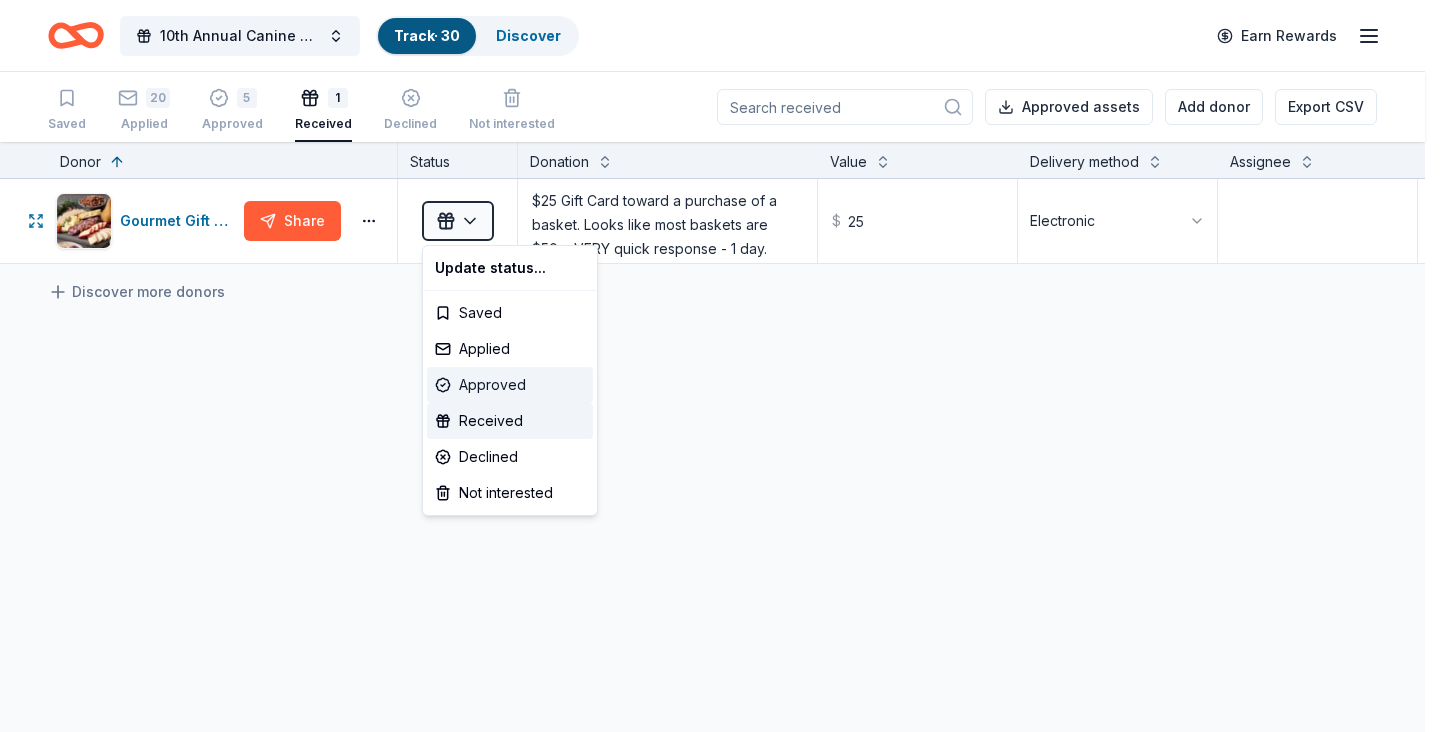 click on "Approved" at bounding box center (510, 385) 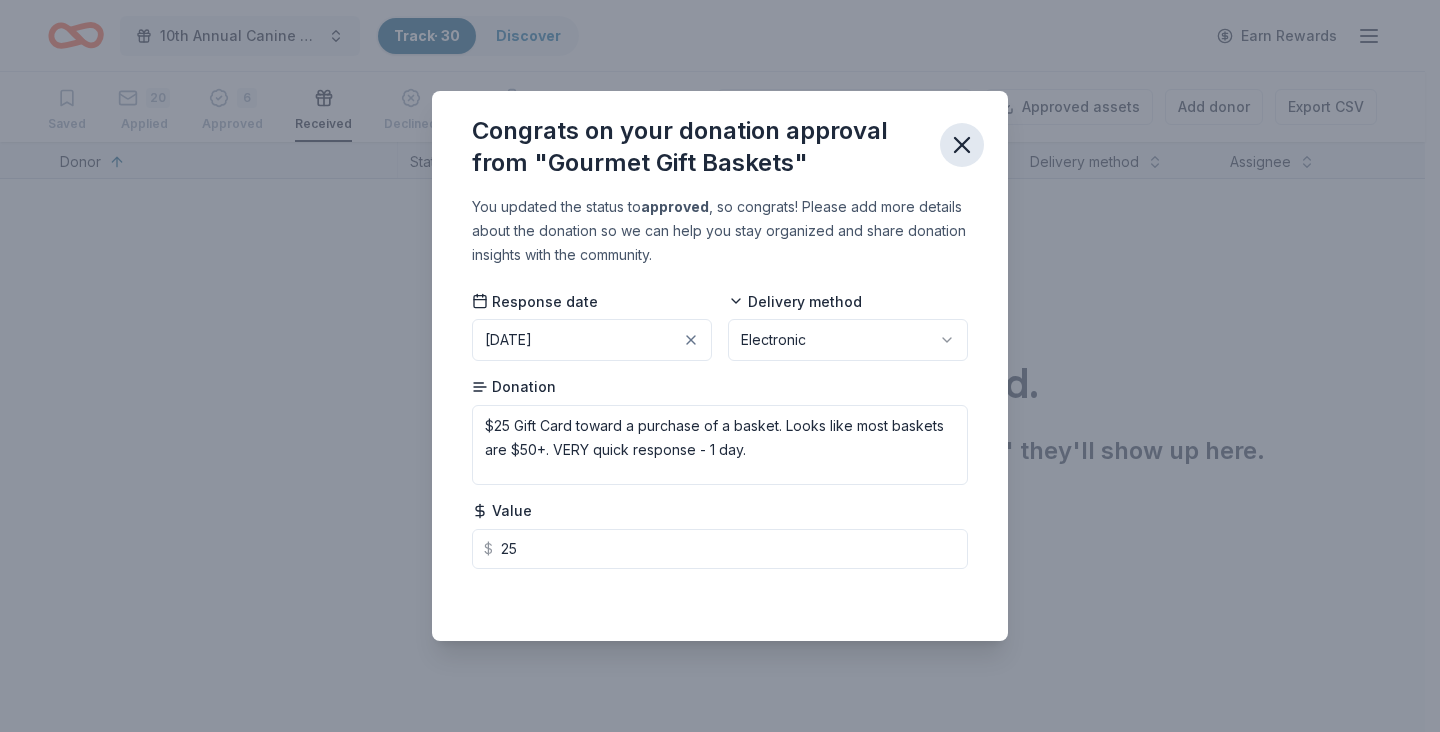 click 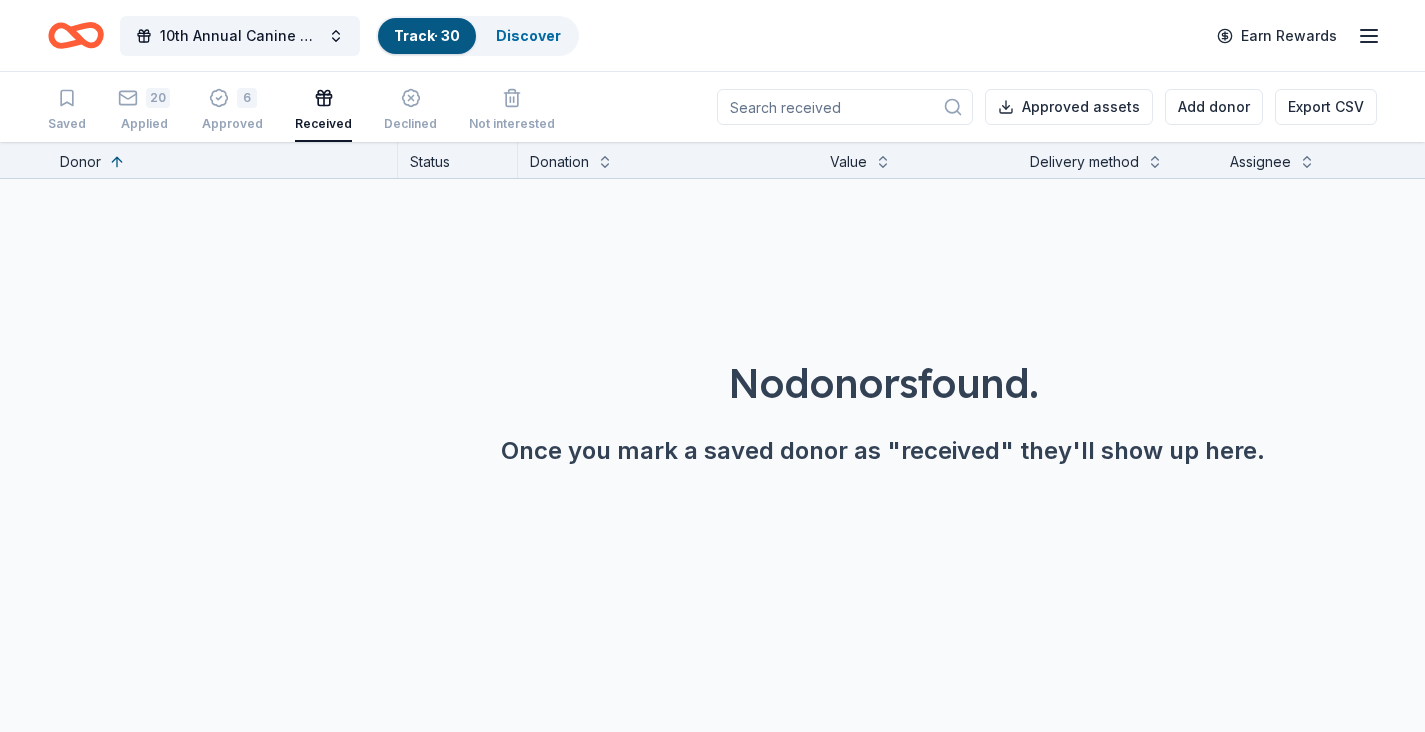 click on "Track  · 30" at bounding box center [427, 35] 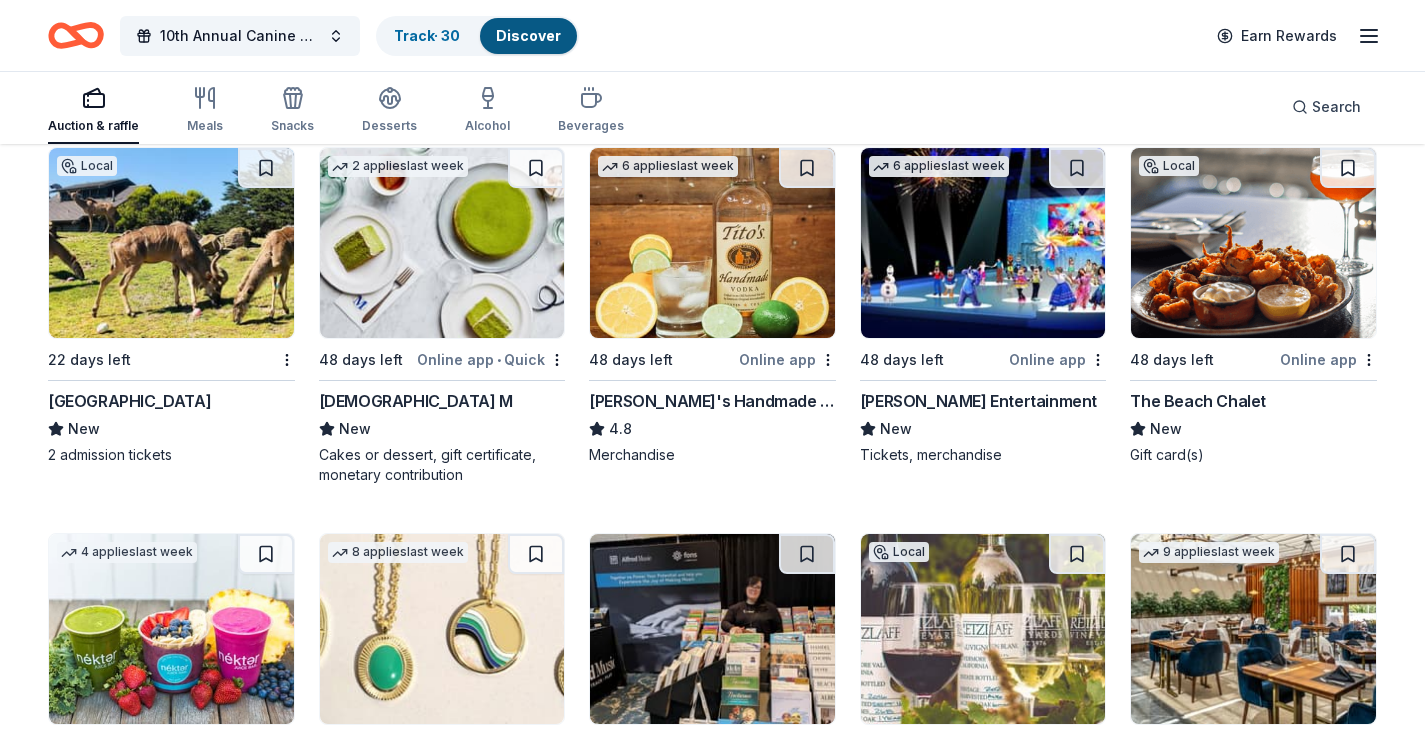 scroll, scrollTop: 4812, scrollLeft: 0, axis: vertical 